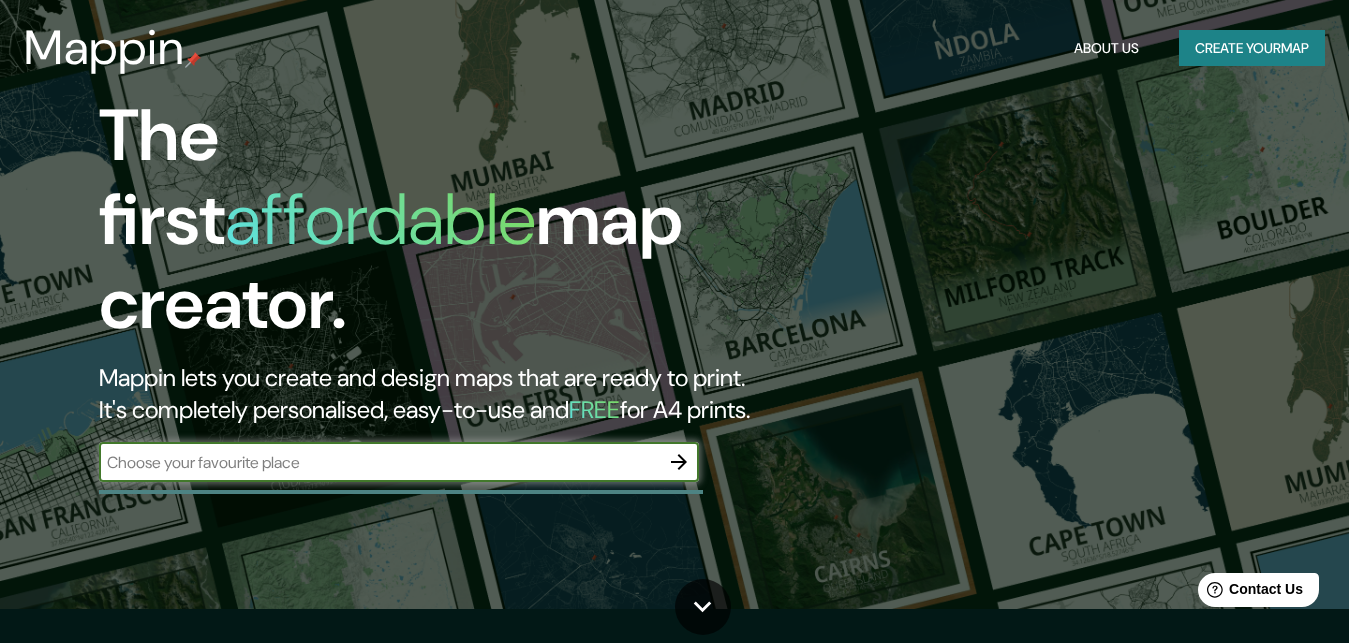 scroll, scrollTop: 0, scrollLeft: 0, axis: both 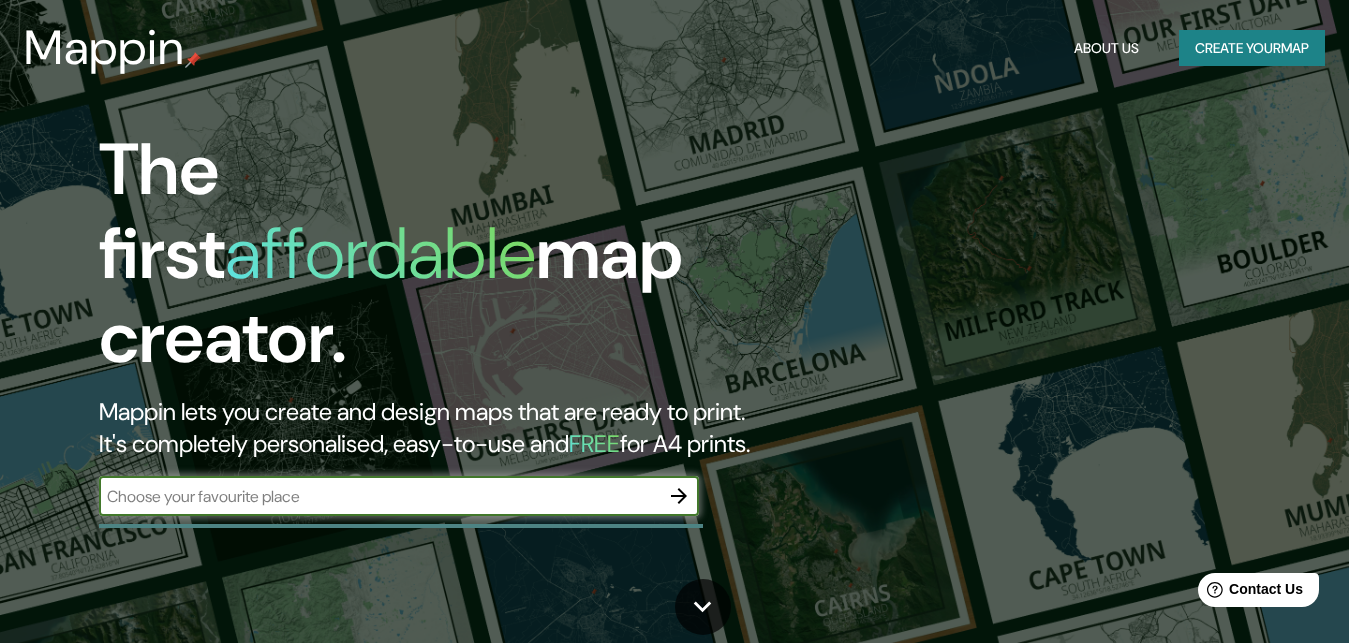 click at bounding box center (679, 496) 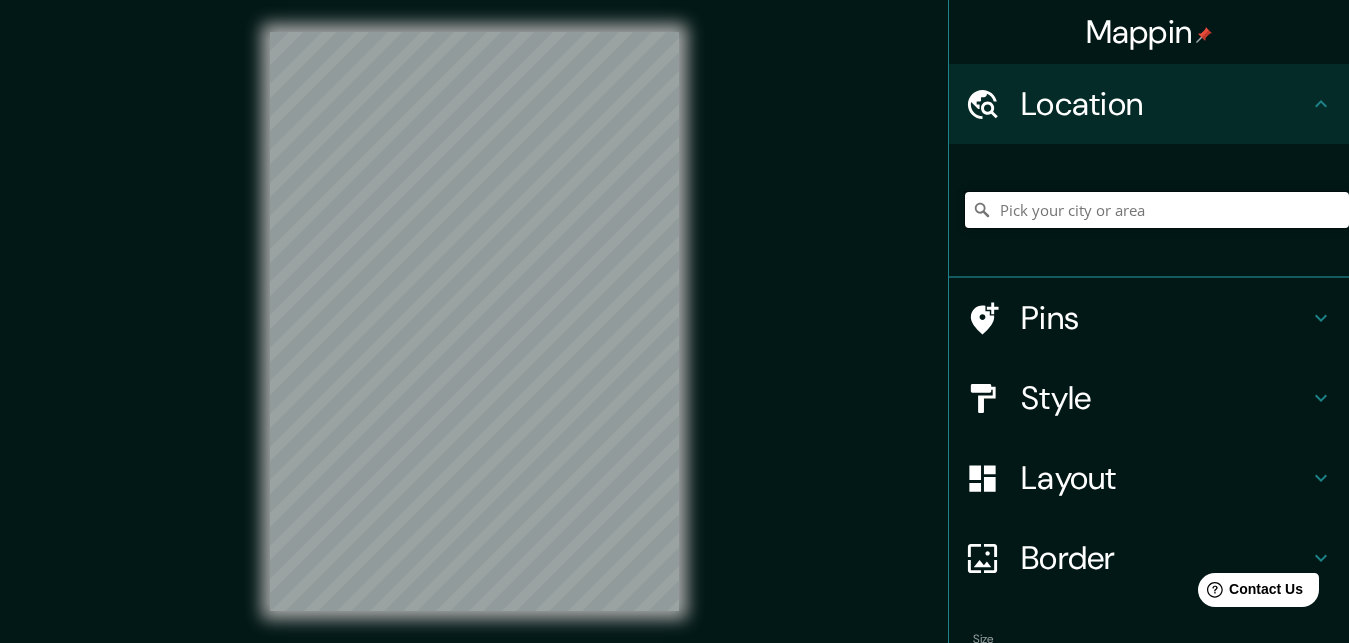 click at bounding box center (1157, 210) 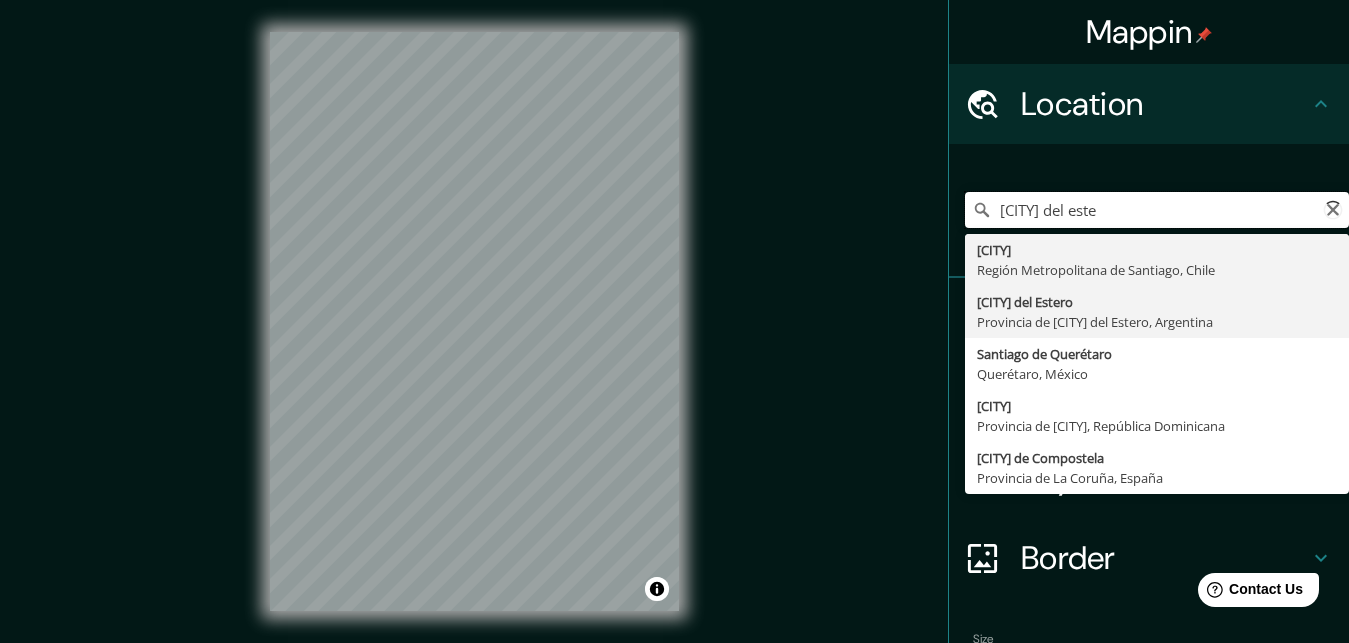 type on "[CITY] del este" 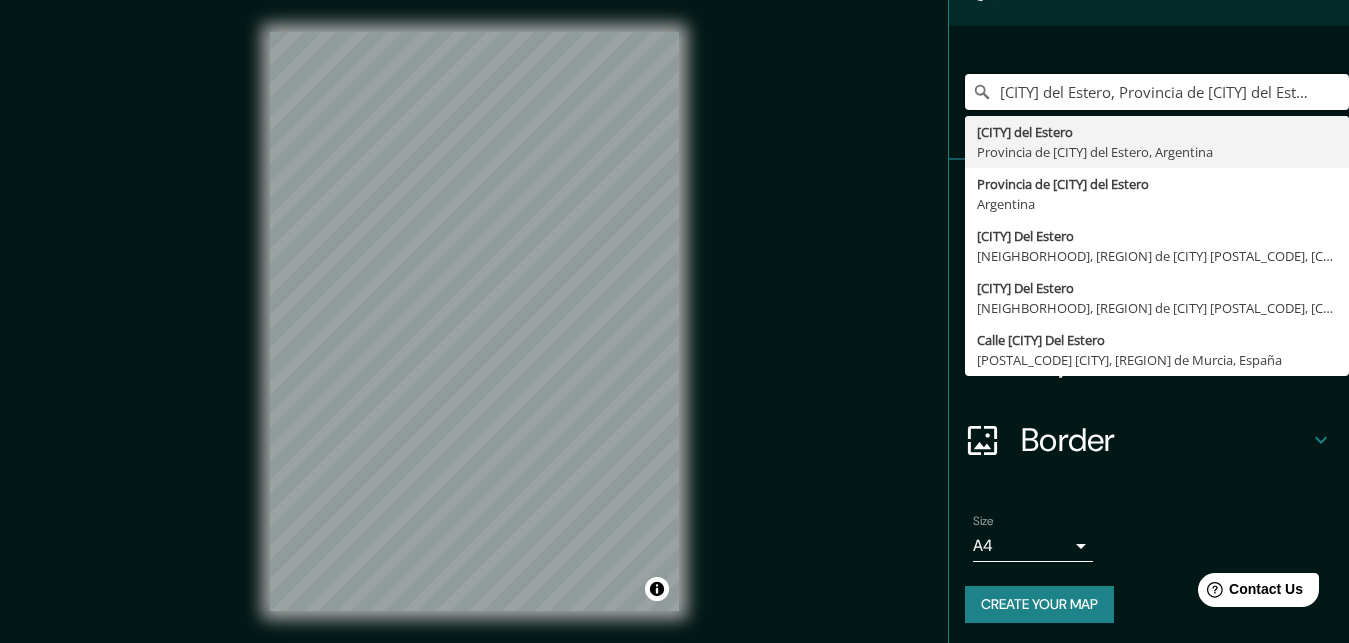 scroll, scrollTop: 139, scrollLeft: 0, axis: vertical 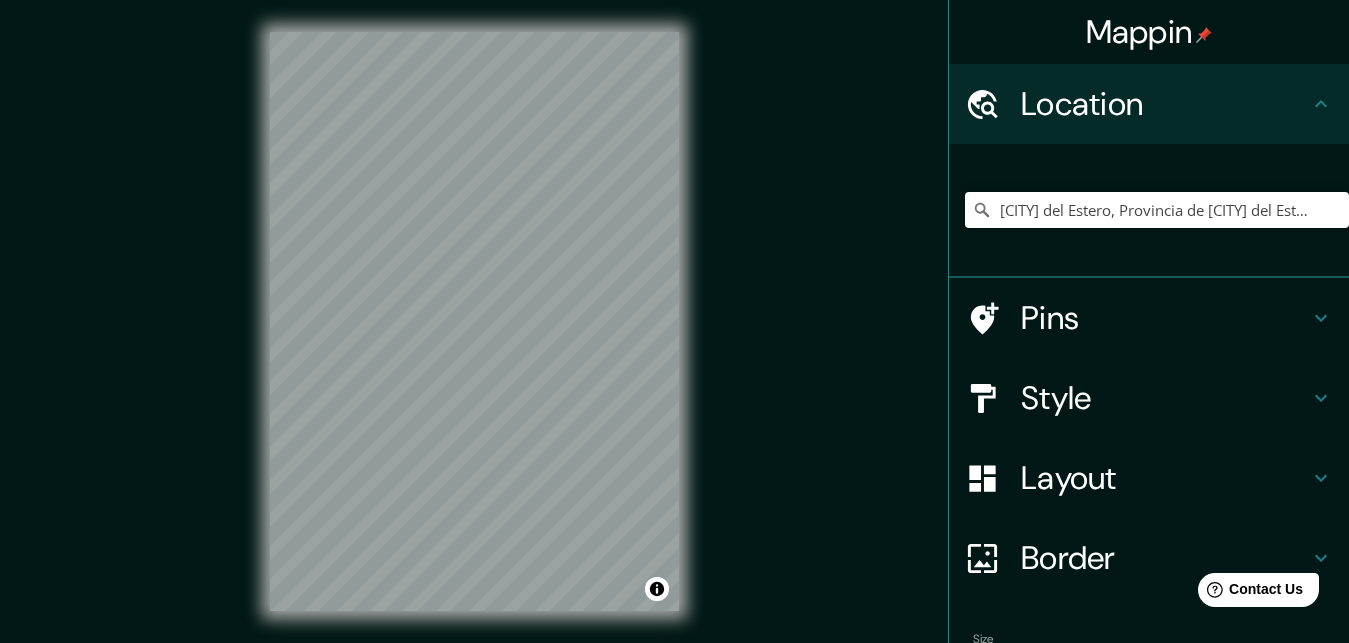 click on "Style" at bounding box center [1165, 104] 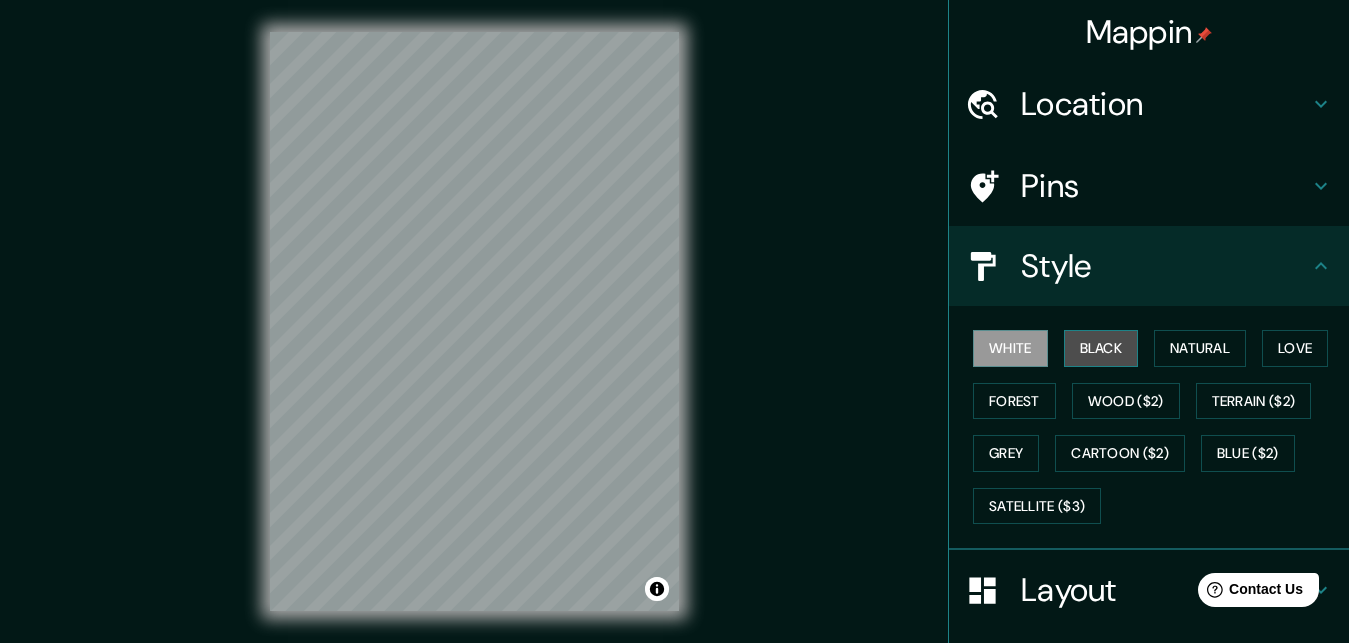 click on "Black" at bounding box center [1101, 348] 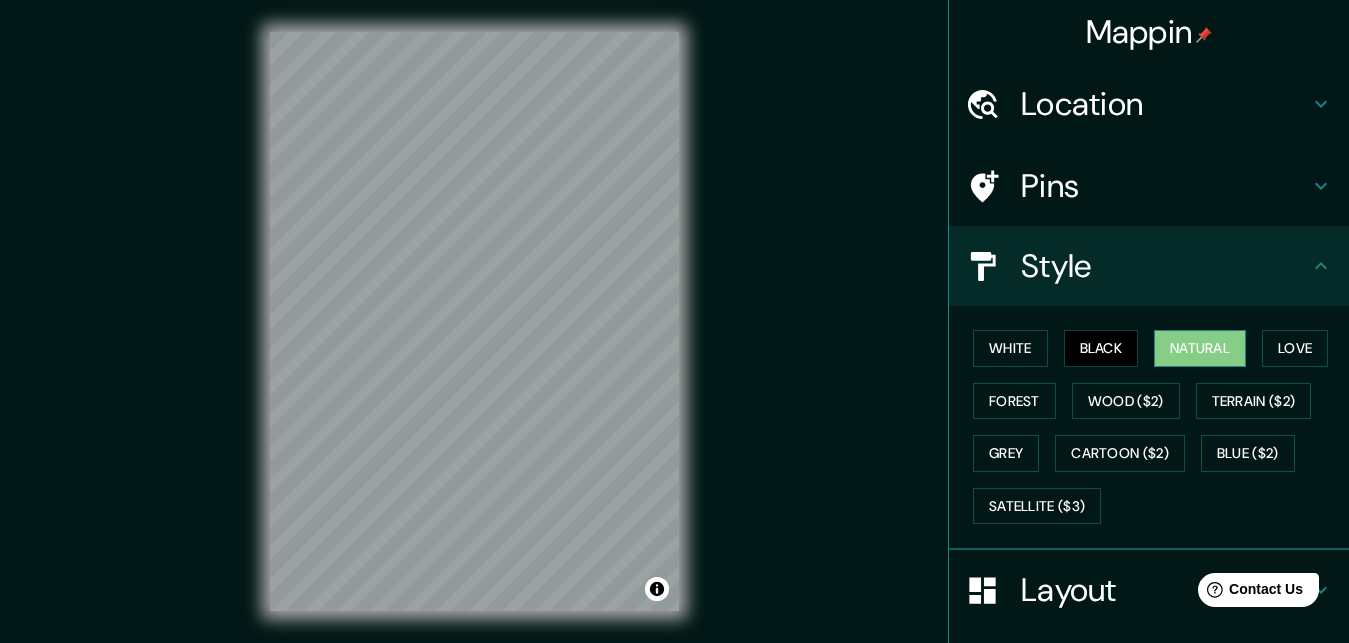 click on "Natural" at bounding box center [1200, 348] 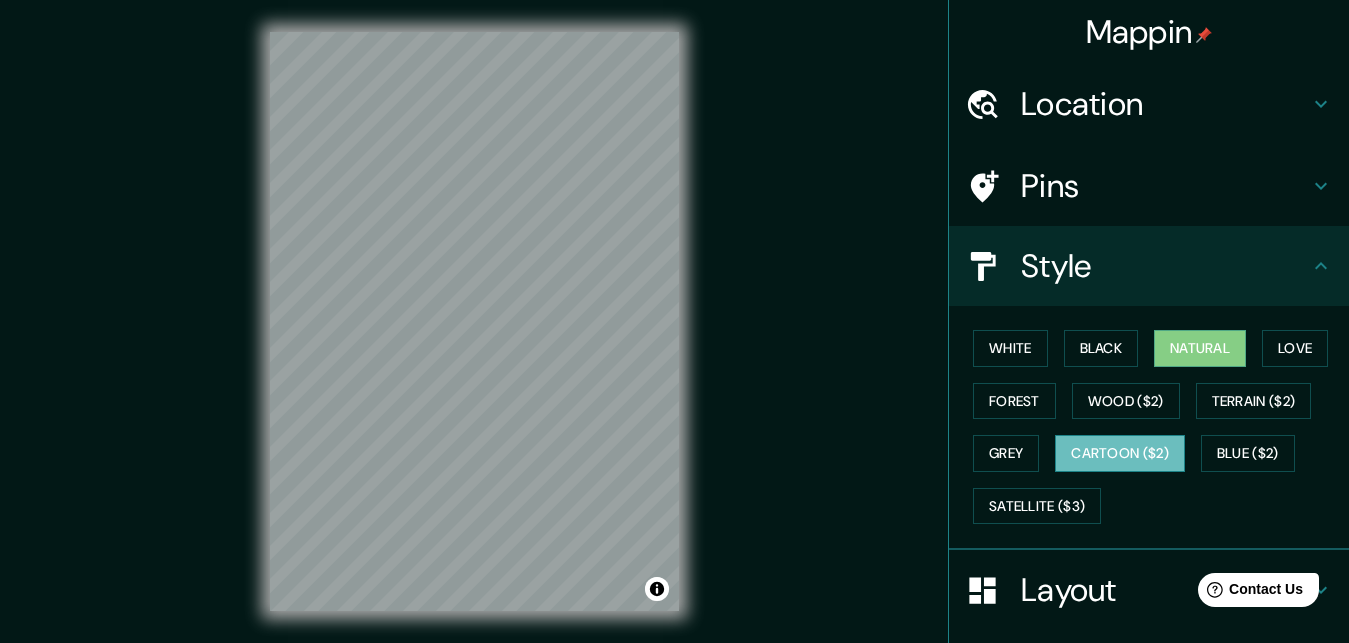 click on "Cartoon ($2)" at bounding box center (1120, 453) 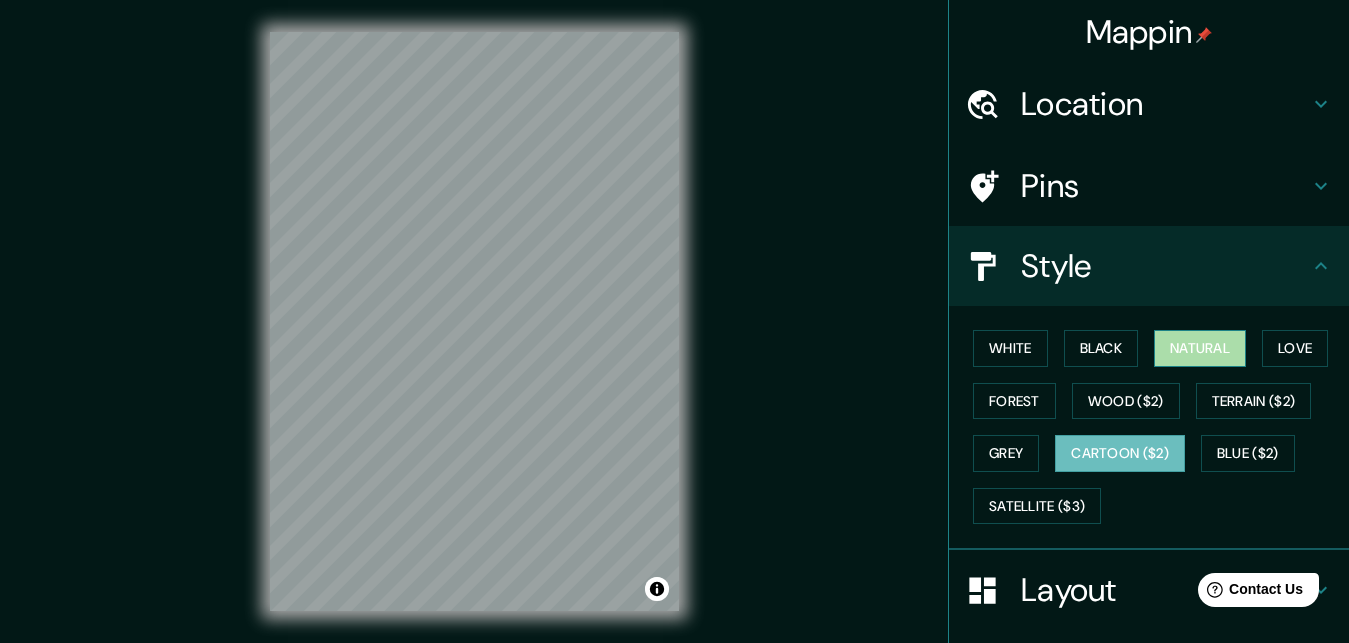 click on "Natural" at bounding box center [1200, 348] 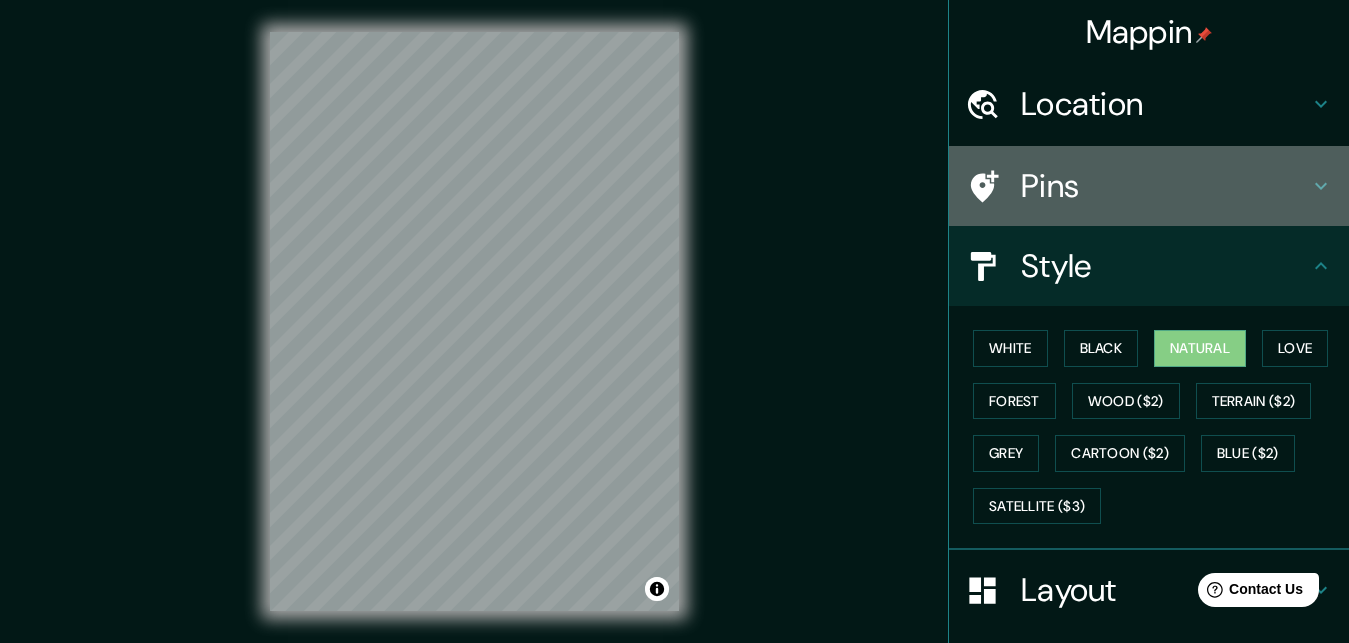 click on "Pins" at bounding box center [1165, 104] 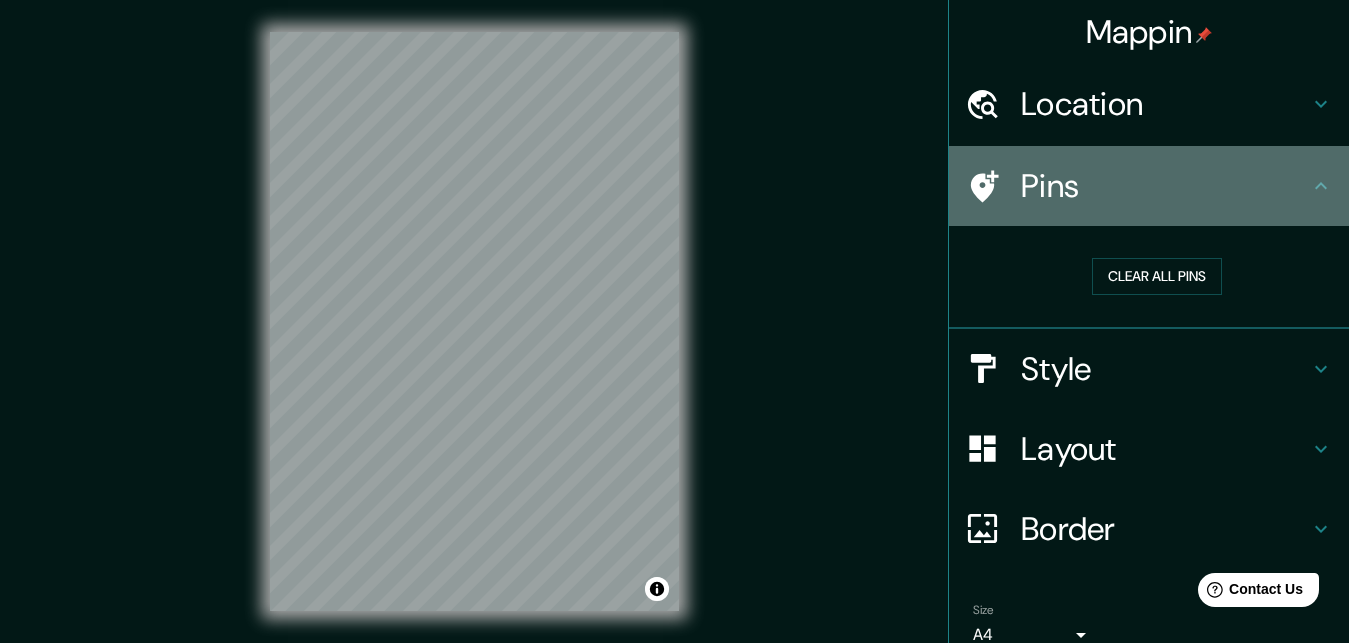 click on "Pins" at bounding box center [1165, 104] 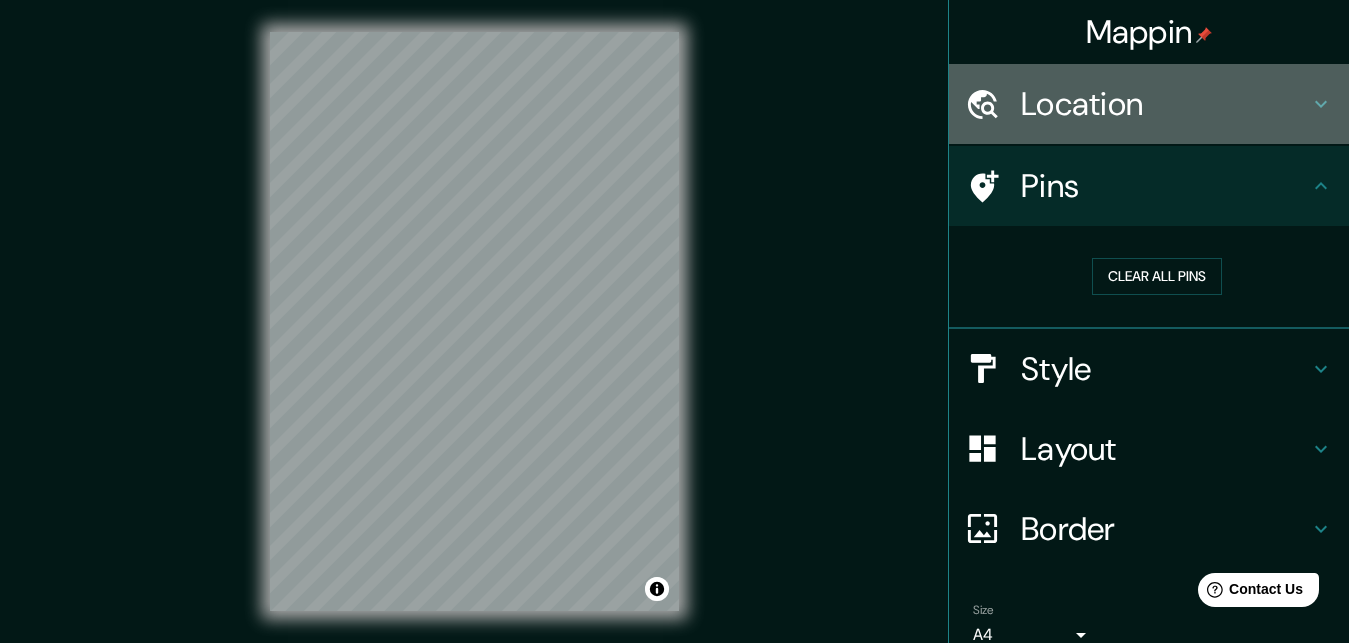 click on "Location" at bounding box center (1165, 104) 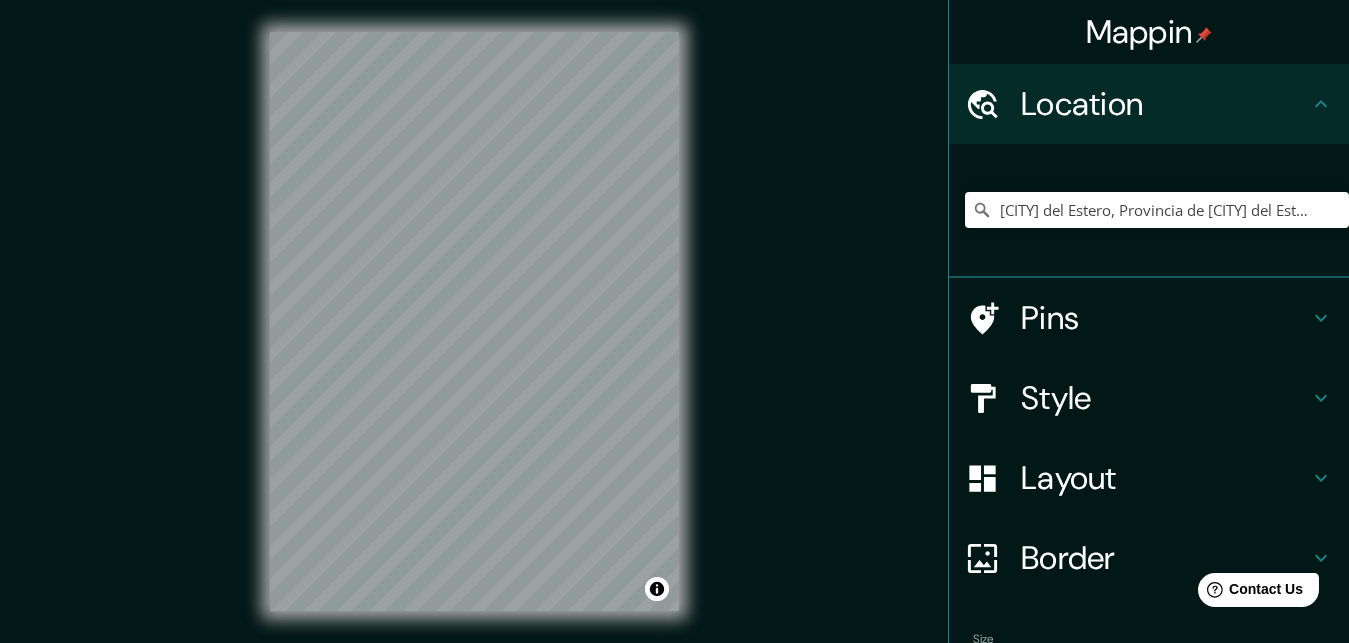 click on "Location" at bounding box center [1149, 104] 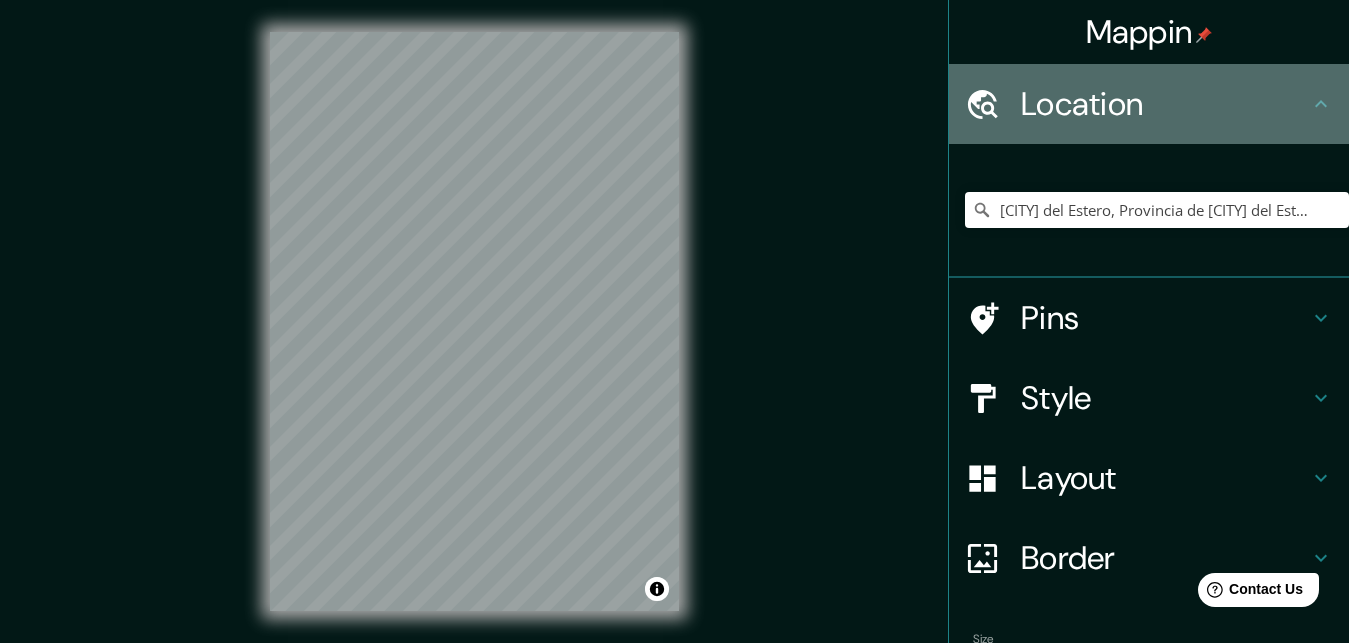 click on "Location" at bounding box center (1165, 104) 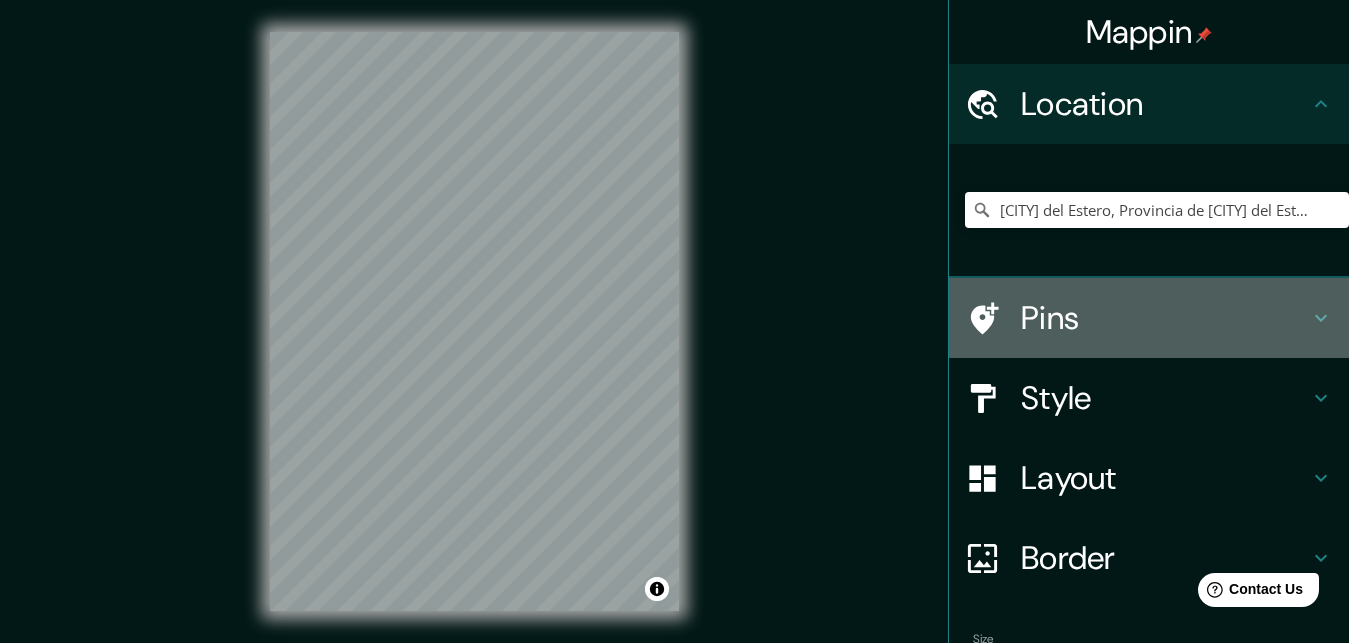 click on "Pins" at bounding box center [1165, 104] 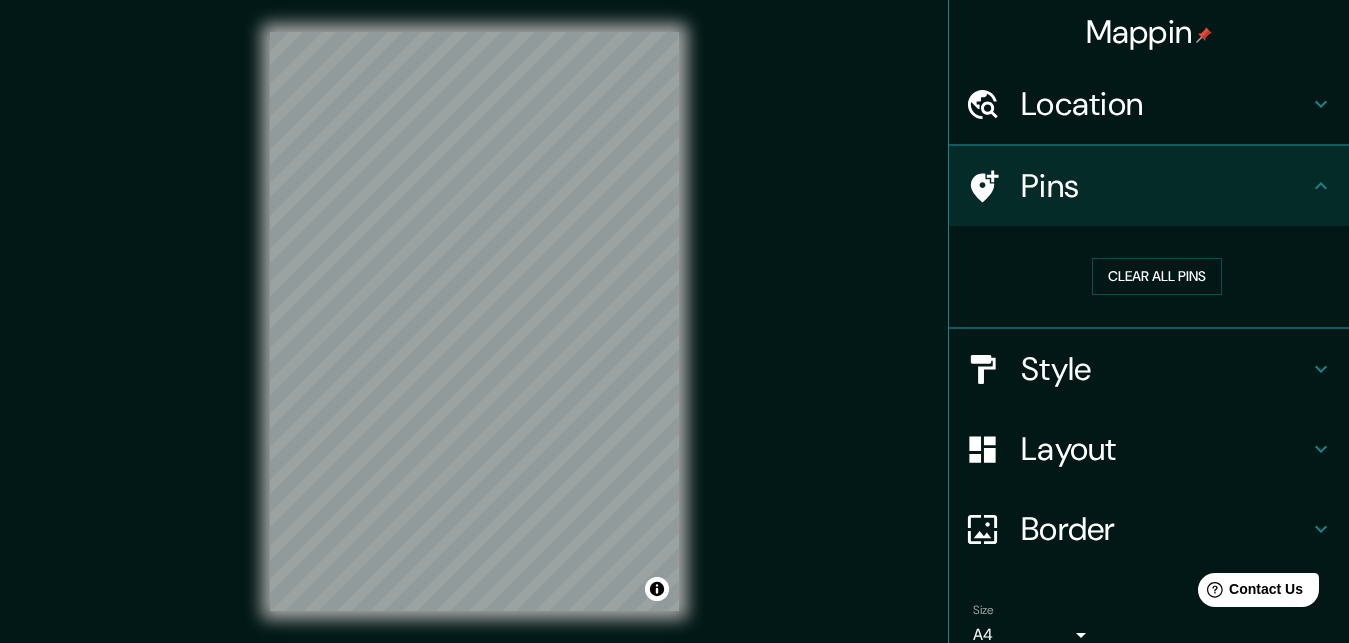 scroll, scrollTop: 109, scrollLeft: 0, axis: vertical 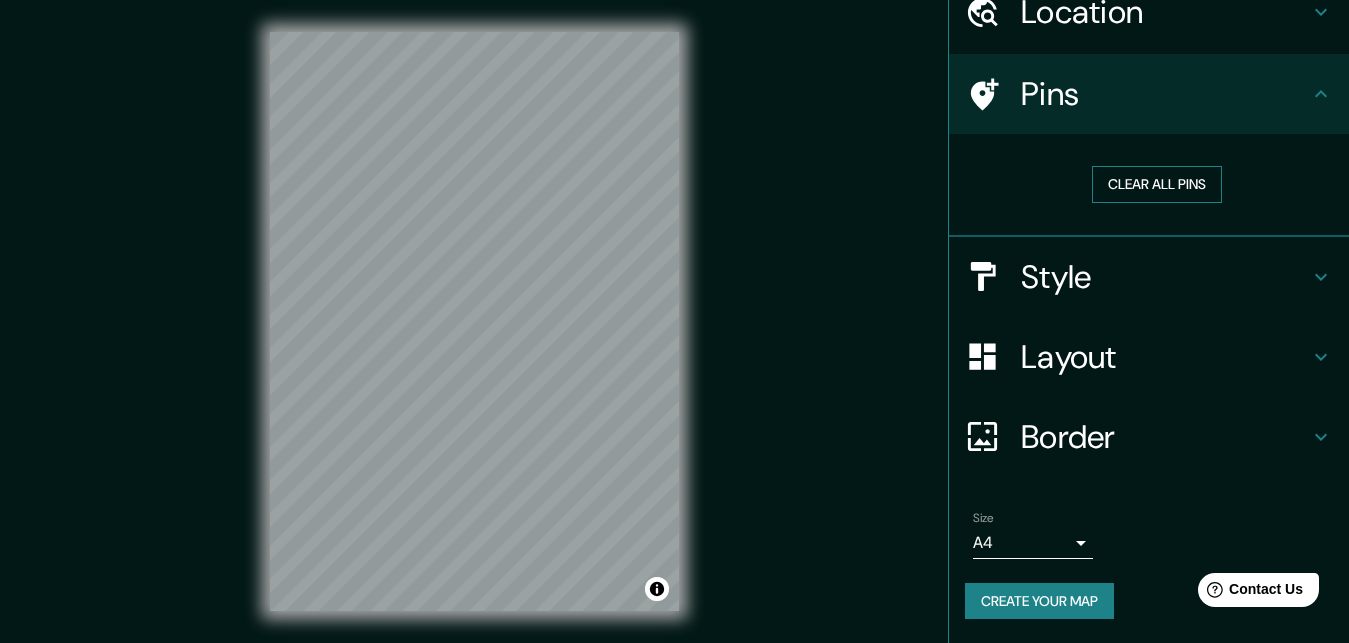 click on "Clear all pins" at bounding box center [1157, 184] 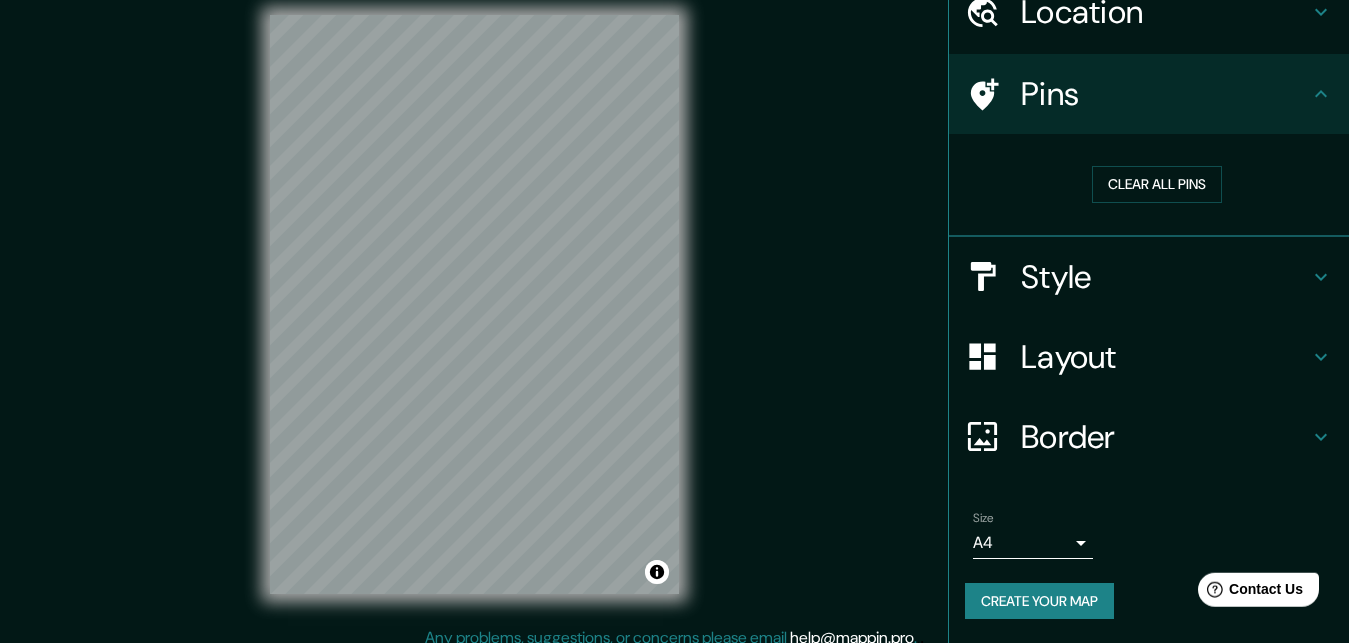 scroll, scrollTop: 32, scrollLeft: 0, axis: vertical 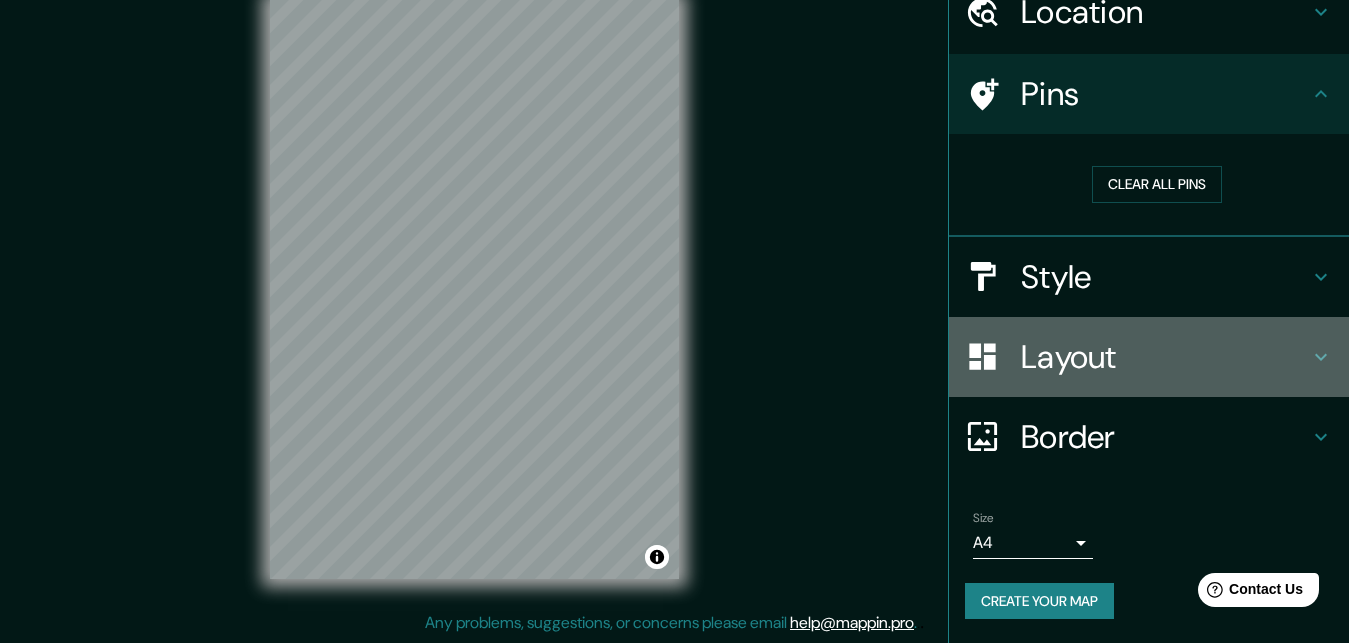 click on "Layout" at bounding box center [1165, 12] 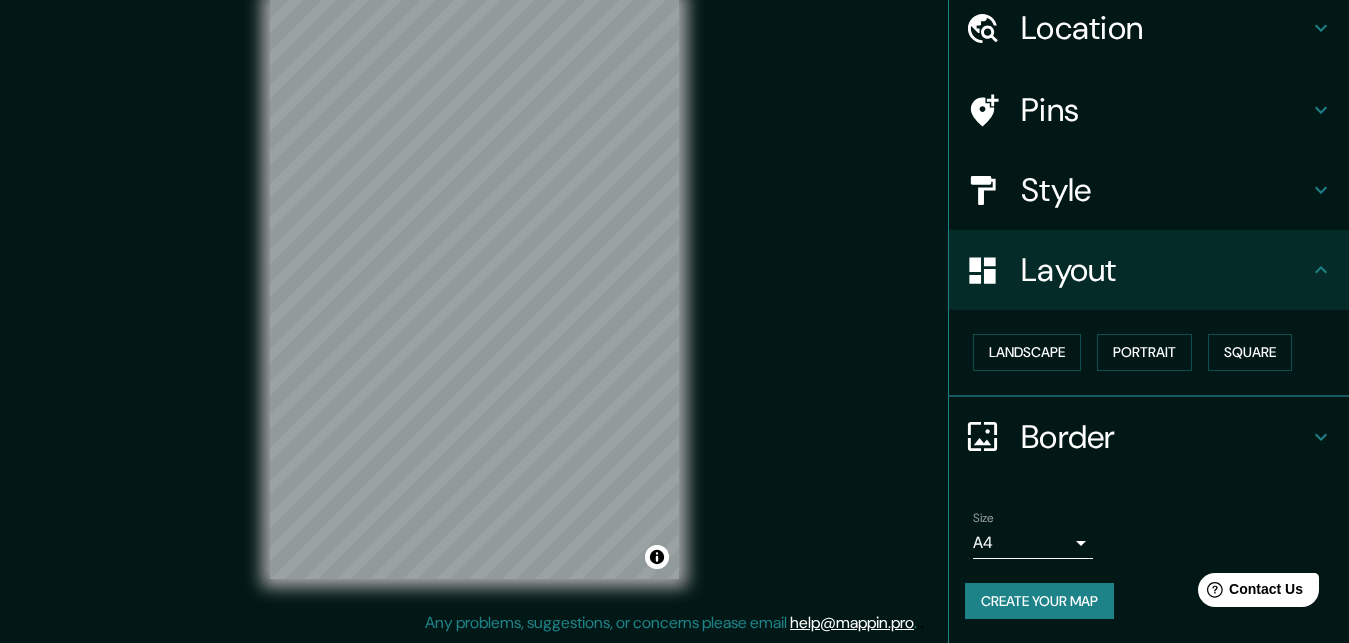 scroll, scrollTop: 93, scrollLeft: 0, axis: vertical 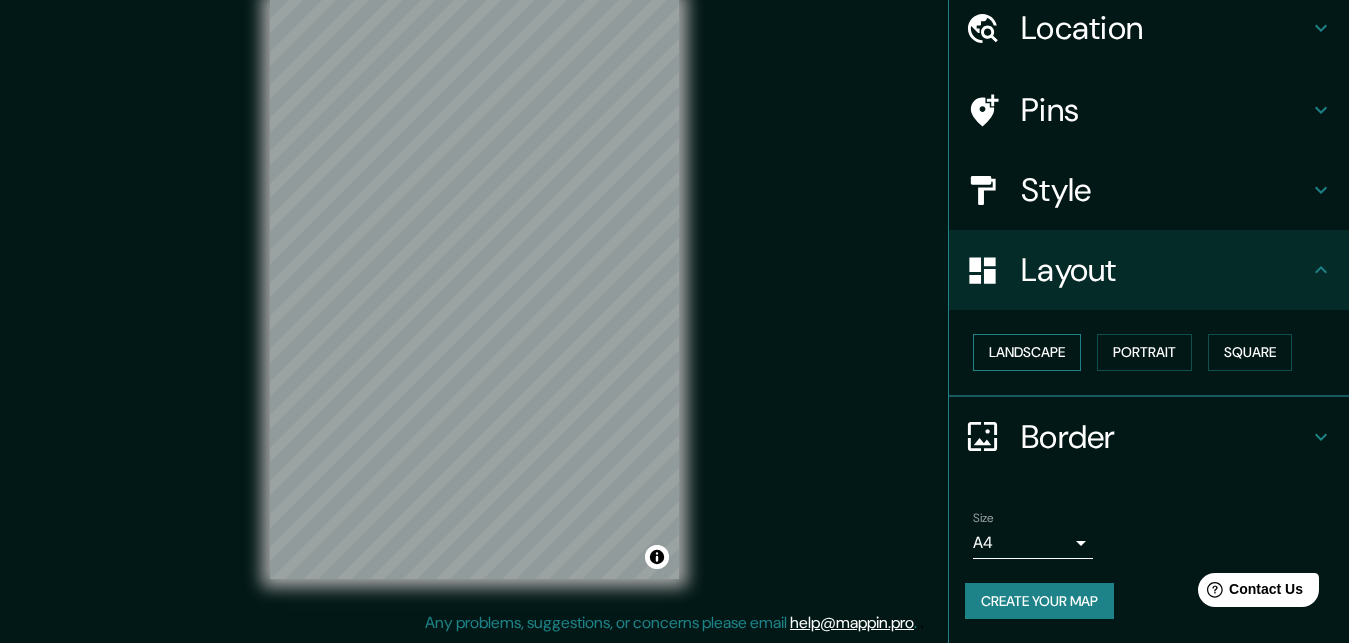 click on "Landscape" at bounding box center [1027, 352] 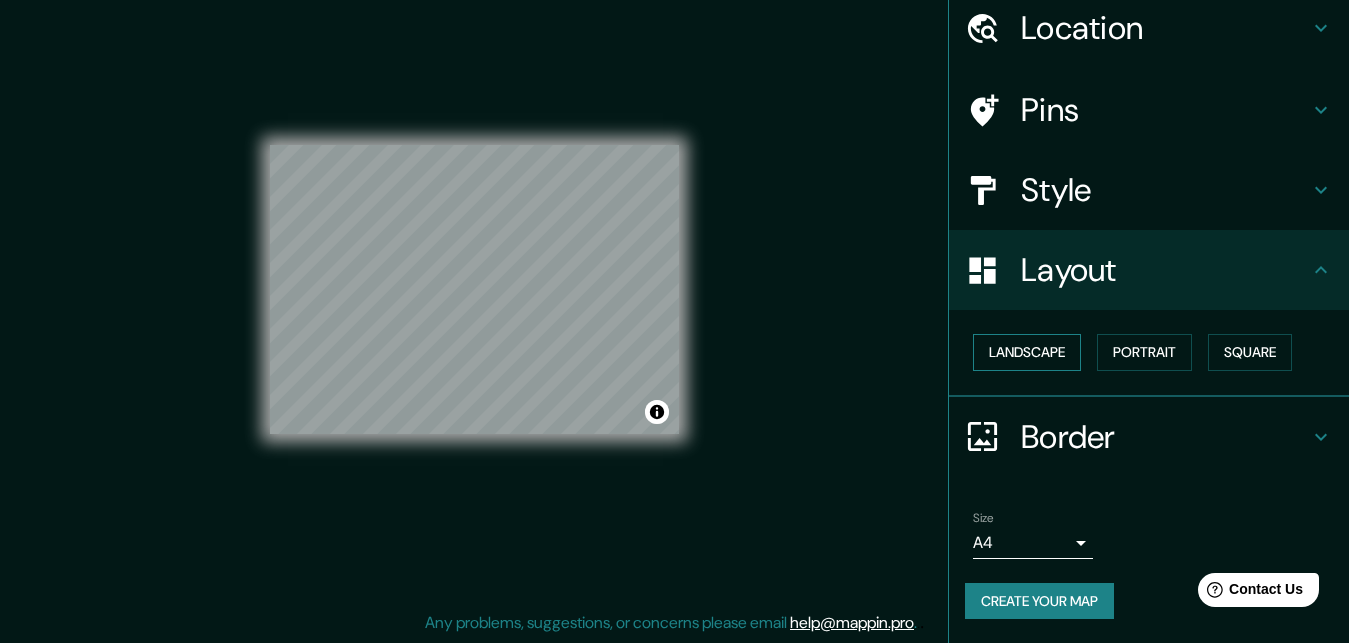 click on "Landscape" at bounding box center (1027, 352) 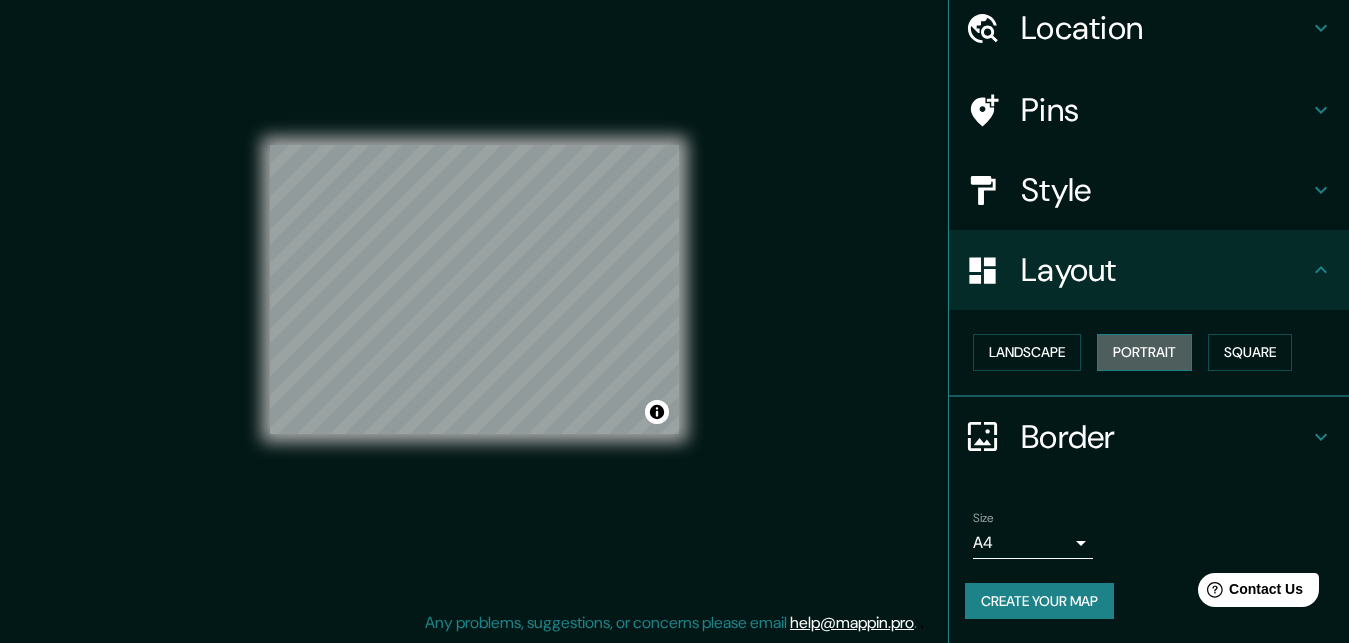 click on "Portrait" at bounding box center (1144, 352) 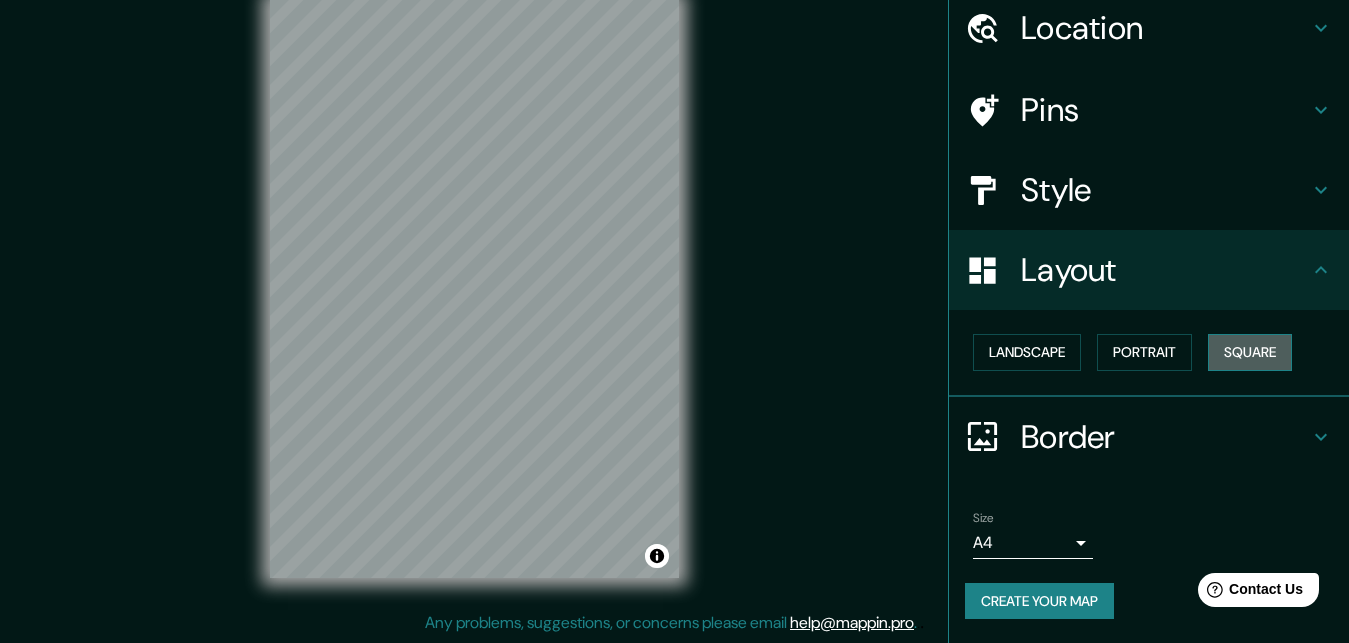 click on "Square" at bounding box center (1250, 352) 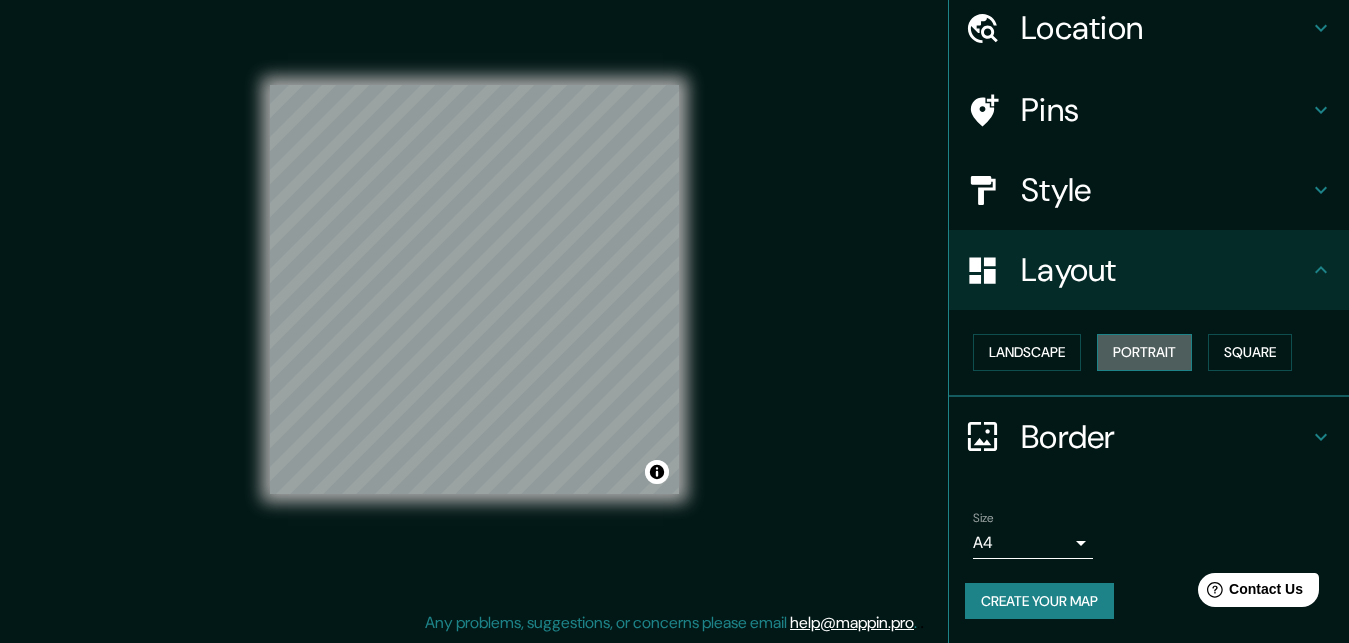 click on "Portrait" at bounding box center [1144, 352] 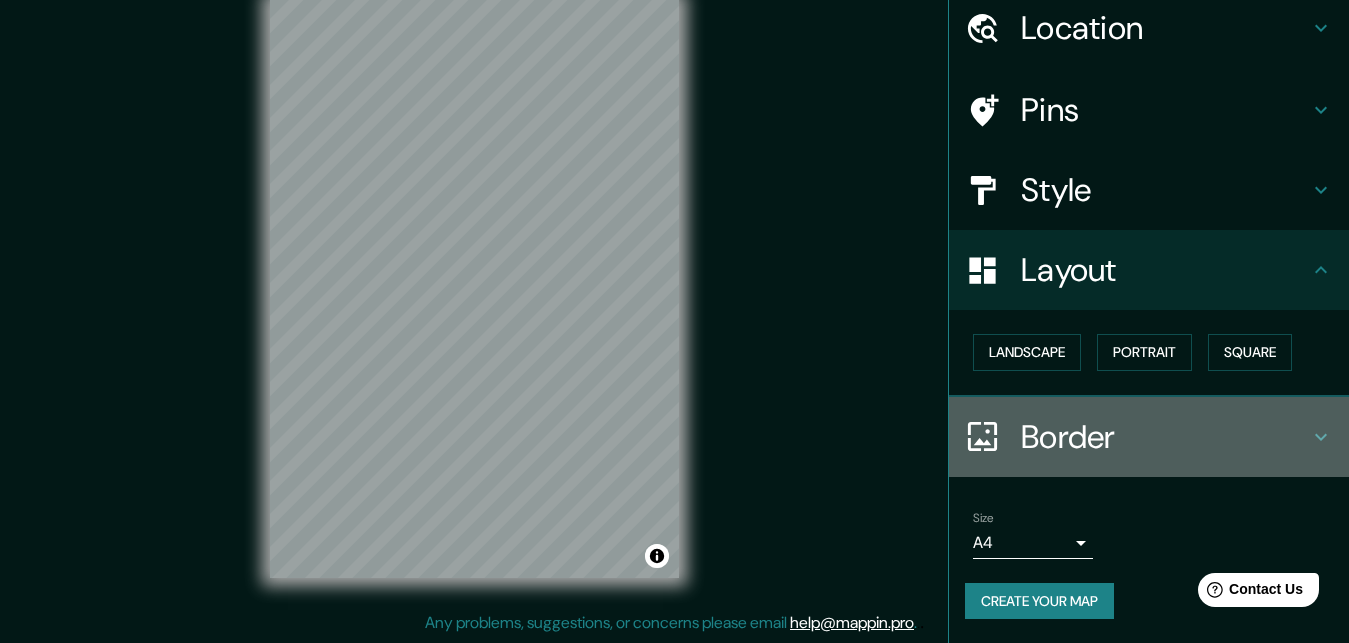 click on "Border" at bounding box center [1165, 28] 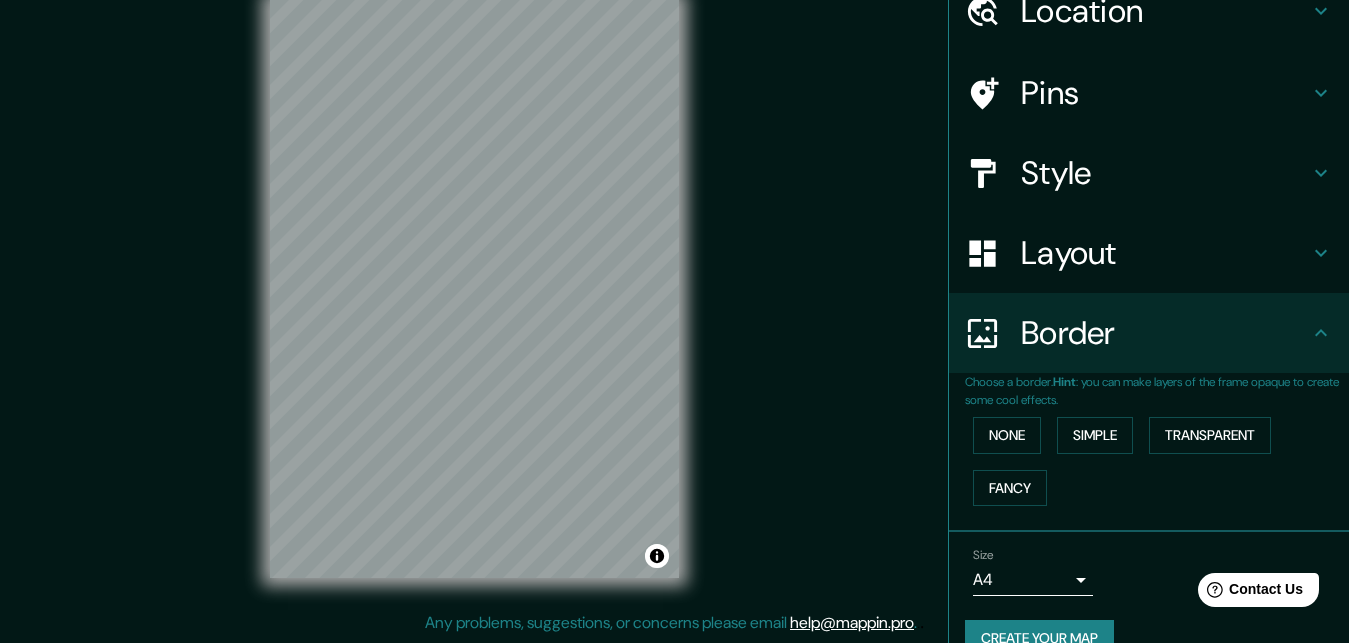 scroll, scrollTop: 148, scrollLeft: 0, axis: vertical 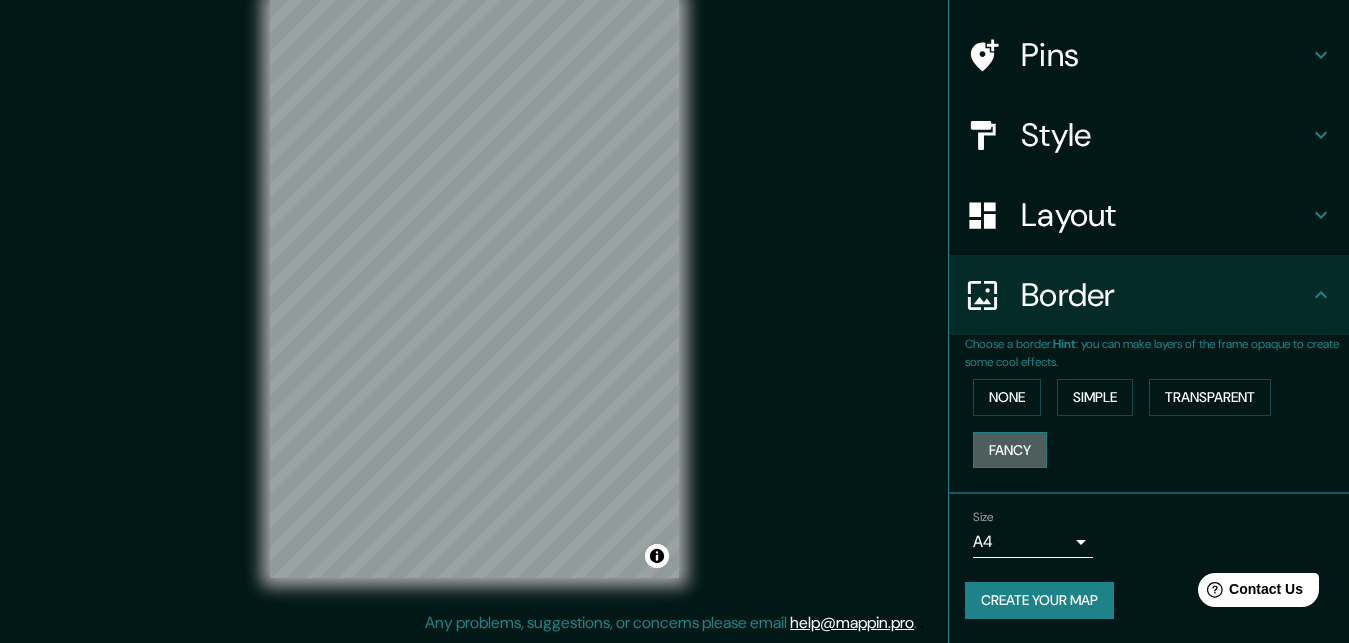 click on "Fancy" at bounding box center (1010, 450) 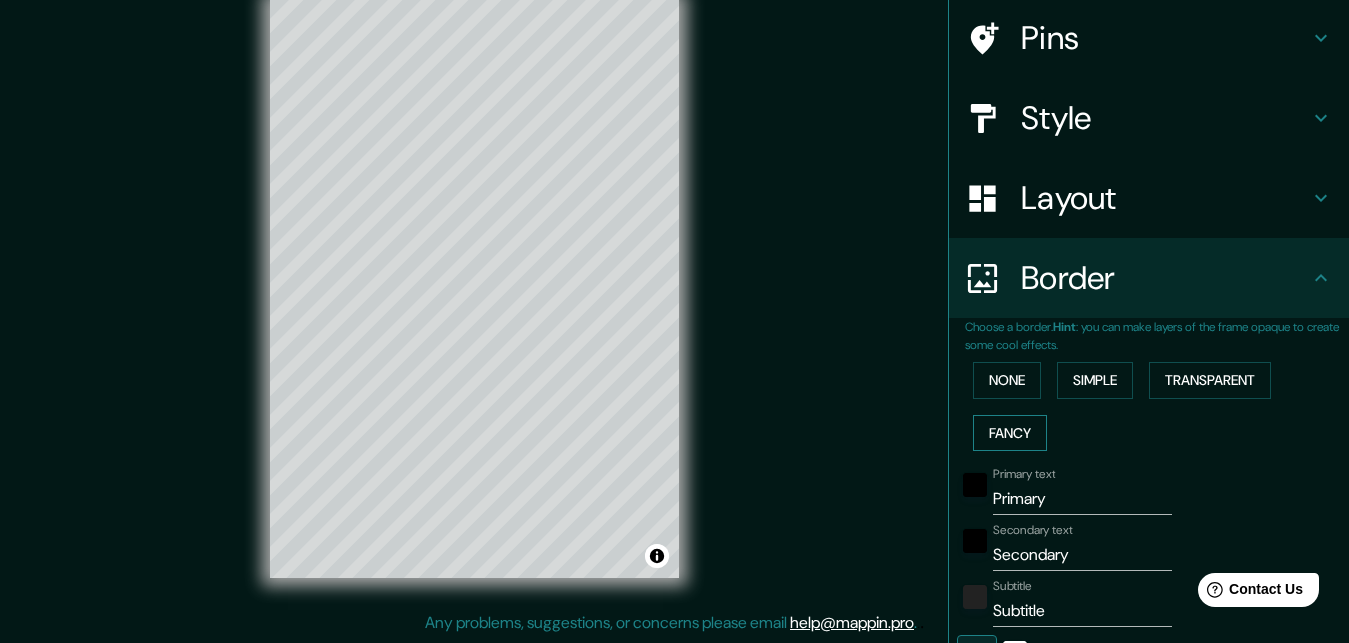 click on "Fancy" at bounding box center (1010, 433) 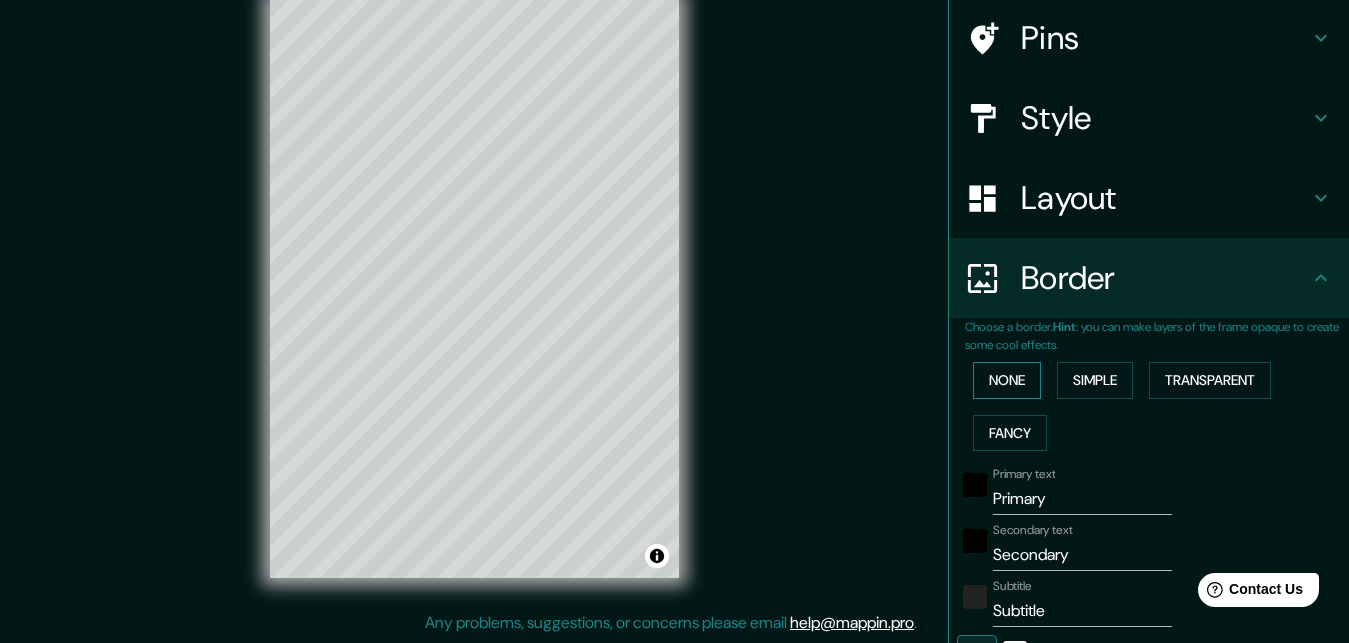 click on "None" at bounding box center (1007, 380) 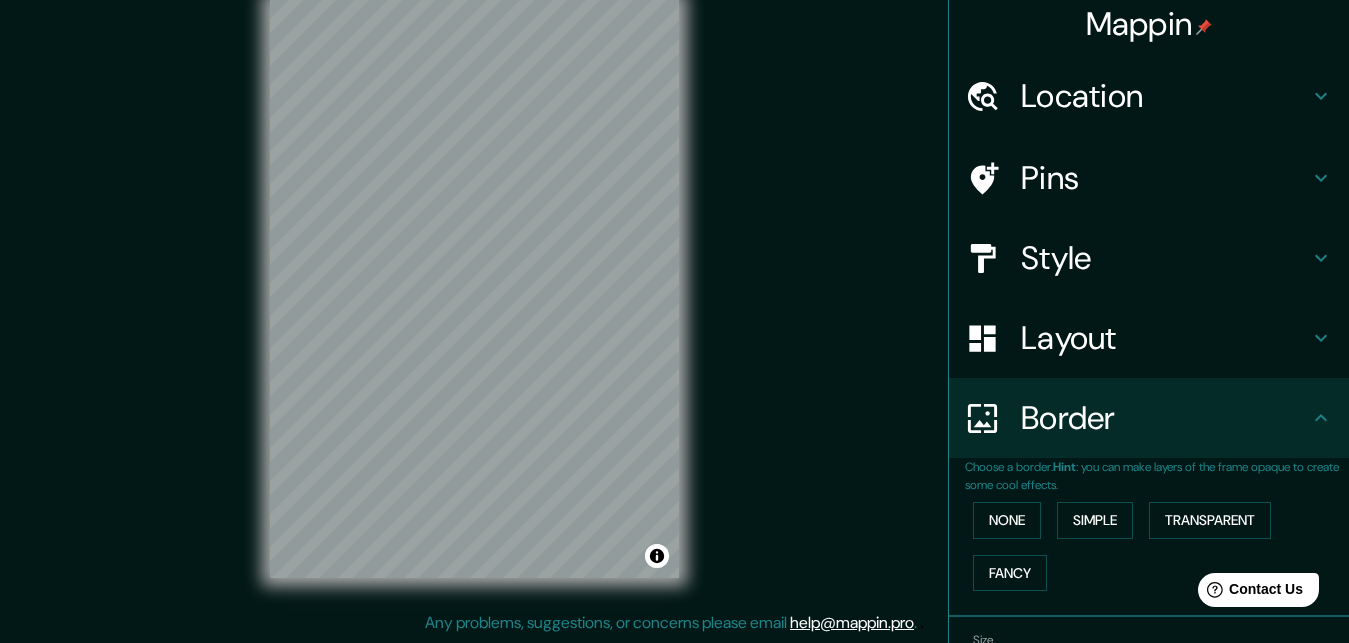 scroll, scrollTop: 0, scrollLeft: 0, axis: both 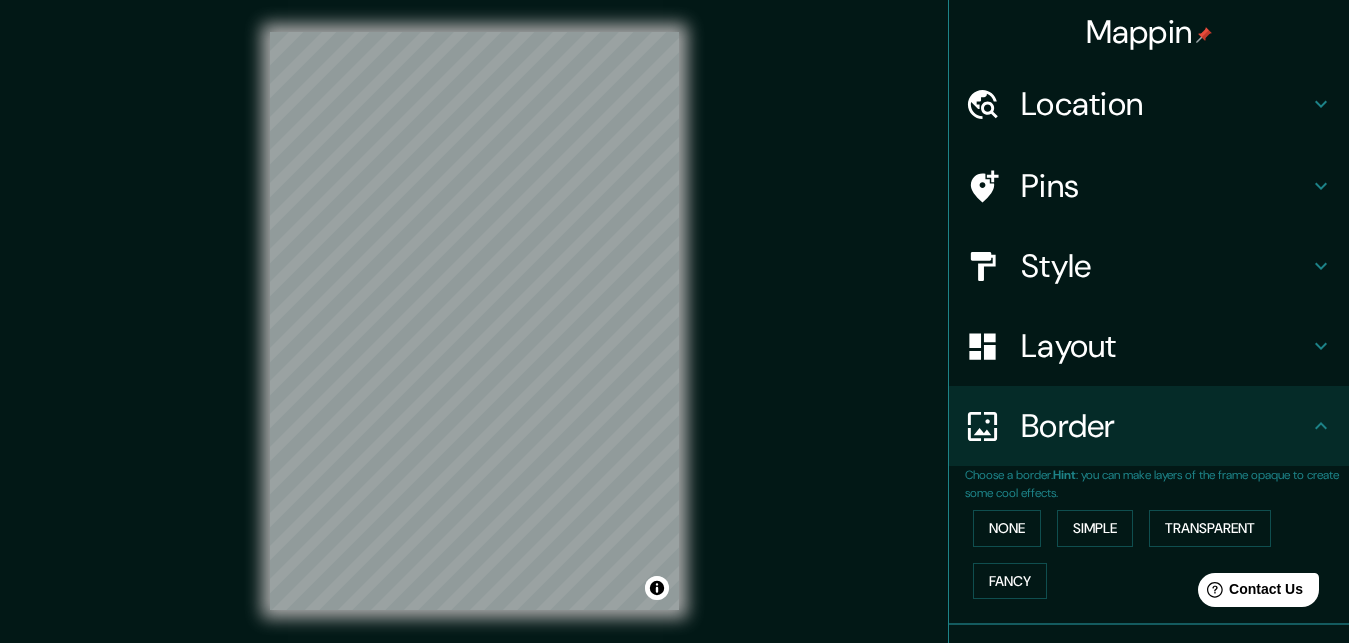 click on "Style" at bounding box center [1165, 104] 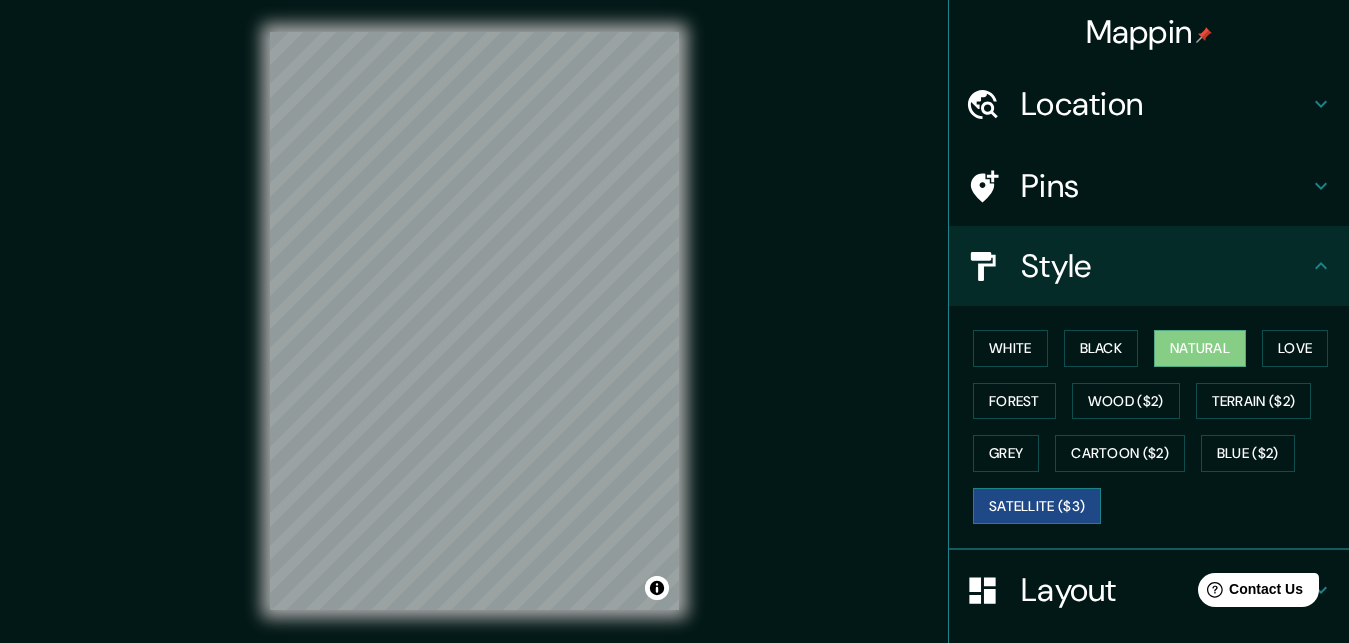 click on "Satellite ($3)" at bounding box center [1037, 506] 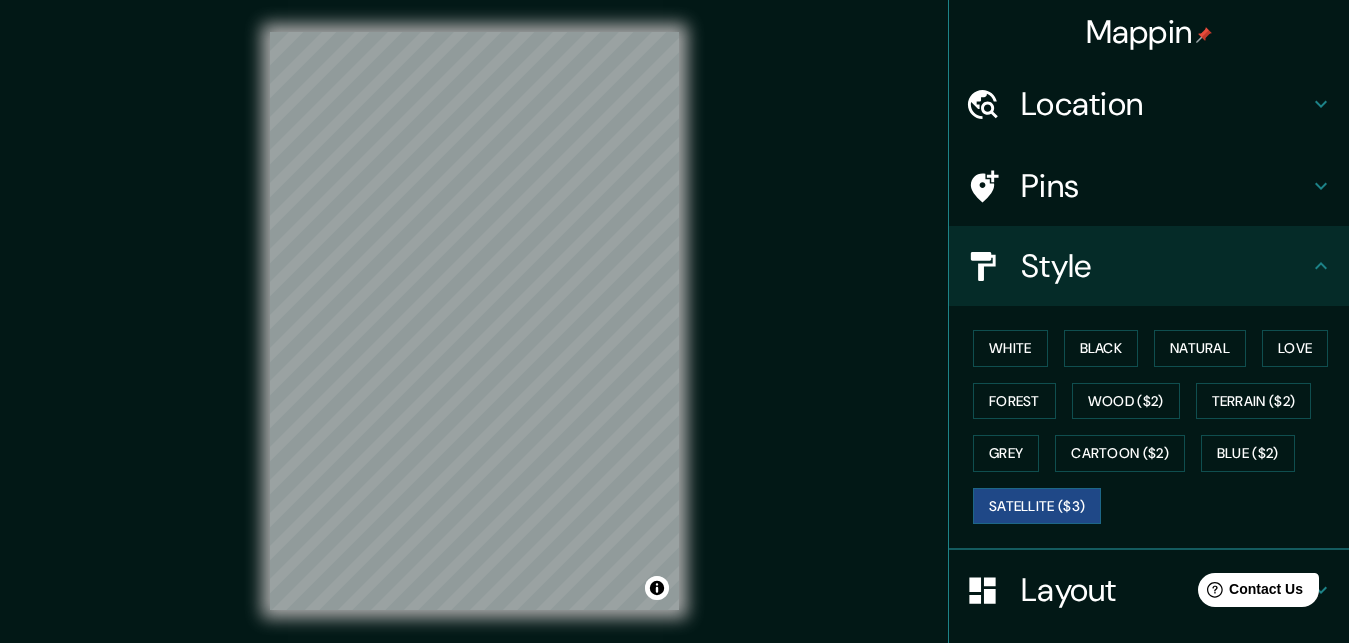click on "Mappin Location [CITY] del Estero, Provincia de [CITY] del Estero, Argentina [CITY] del Estero  Provincia de [CITY] del Estero, Argentina Provincia de [CITY] del Estero  Argentina [CITY] Del Estero  [NEIGHBORHOOD], [REGION] de [CITY] [POSTAL_CODE], [COUNTRY] [CITY] Del Estero  [NEIGHBORHOOD], [REGION] de [CITY] [POSTAL_CODE], [COUNTRY] Calle [CITY] Del Estero  [POSTAL_CODE] [CITY], [REGION] de Murcia, España Pins Style White Black Natural Love Forest Wood ($2) Terrain ($2) Grey Cartoon ($2) Blue ($2) Satellite ($3) Layout Border Choose a border.  Hint : you can make layers of the frame opaque to create some cool effects. None Simple Transparent Fancy Size A4 single Create your map © Mapbox   © OpenStreetMap   Improve this map   © Maxar Any problems, suggestions, or concerns please email    help@mappin.pro . . ." at bounding box center (674, 337) 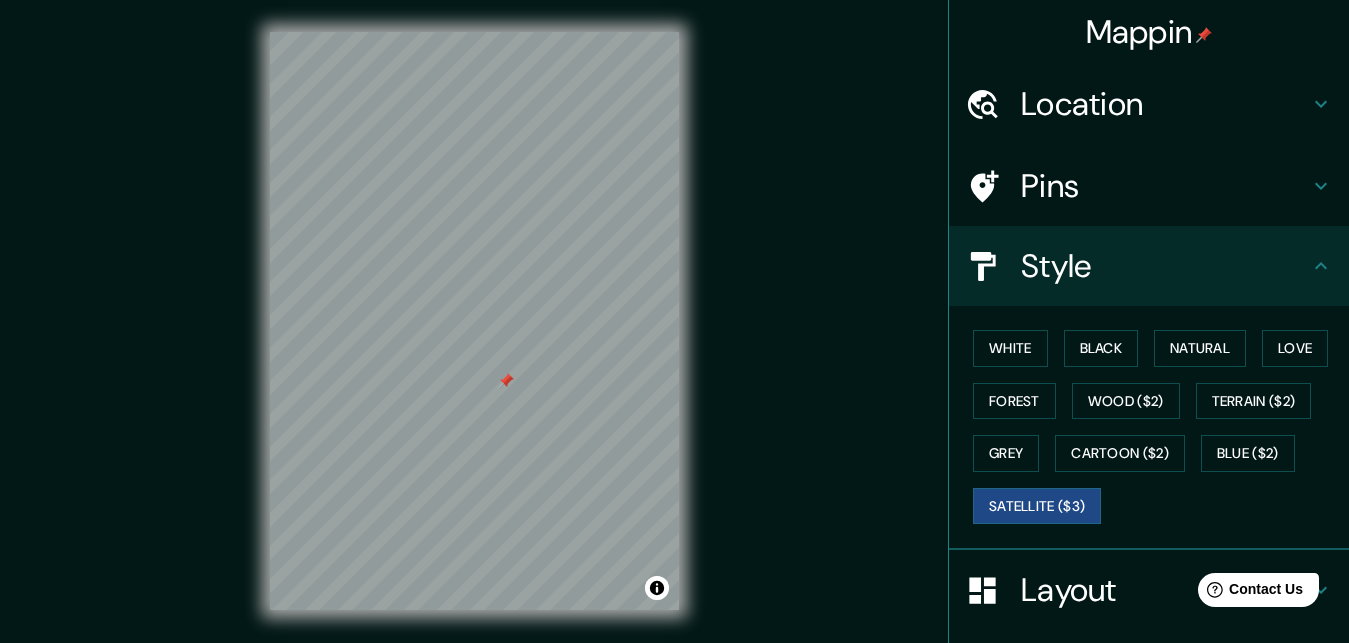 click at bounding box center (506, 381) 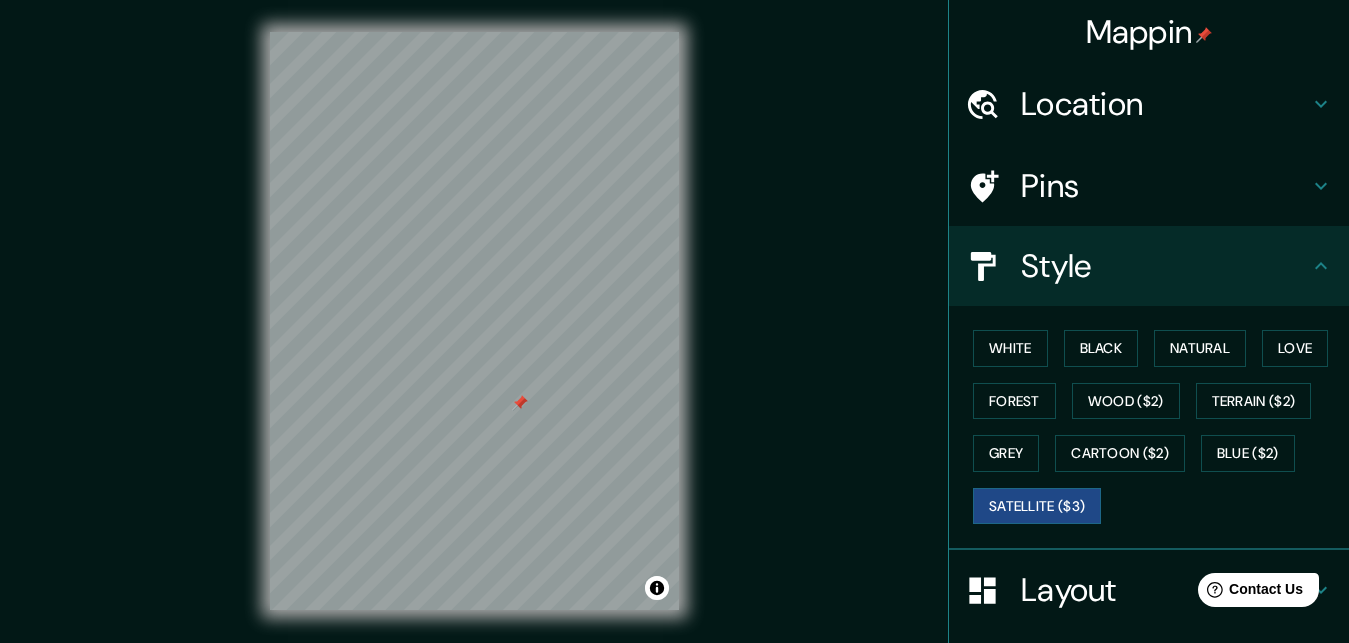 click at bounding box center (520, 403) 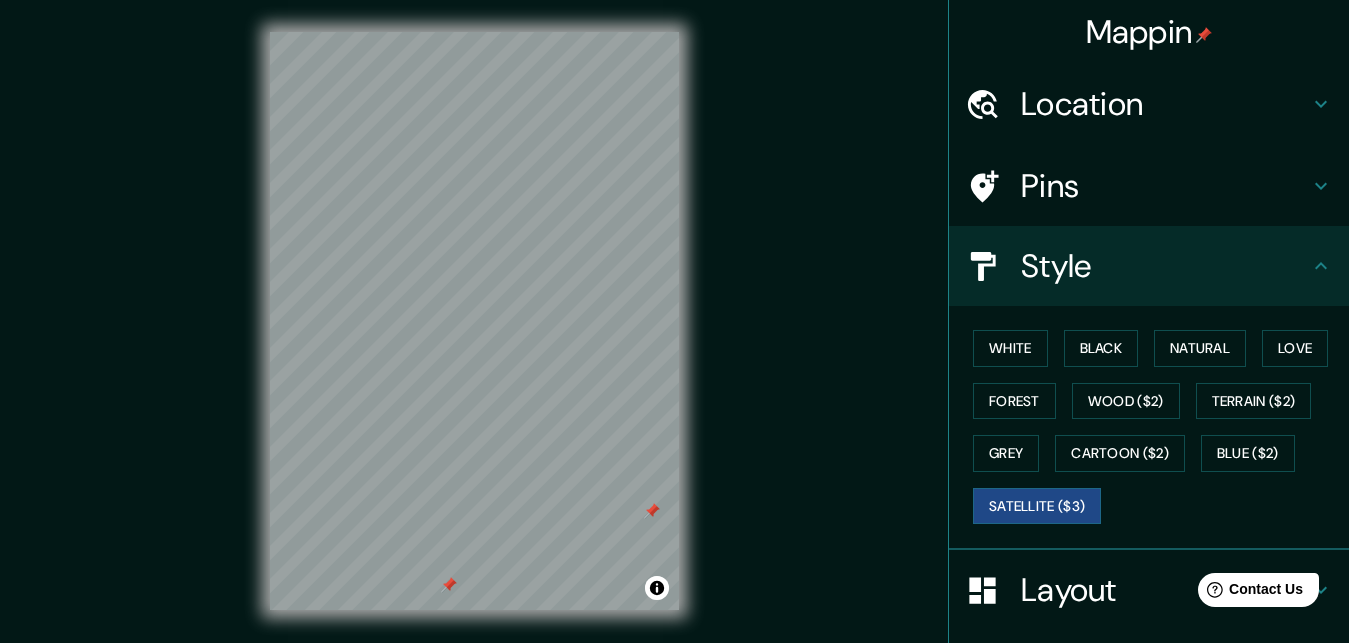 click on "Mappin Location [CITY] del Estero, Provincia de [CITY] del Estero, Argentina [CITY] del Estero  Provincia de [CITY] del Estero, Argentina Provincia de [CITY] del Estero  Argentina [CITY] Del Estero  [NEIGHBORHOOD], [REGION] de [CITY] [POSTAL_CODE], [COUNTRY] [CITY] Del Estero  [NEIGHBORHOOD], [REGION] de [CITY] [POSTAL_CODE], [COUNTRY] Calle [CITY] Del Estero  [POSTAL_CODE] [CITY], [REGION] de Murcia, España Pins Style White Black Natural Love Forest Wood ($2) Terrain ($2) Grey Cartoon ($2) Blue ($2) Satellite ($3) Layout Border Choose a border.  Hint : you can make layers of the frame opaque to create some cool effects. None Simple Transparent Fancy Size A4 single Create your map © Mapbox   © OpenStreetMap   Improve this map   © Maxar Any problems, suggestions, or concerns please email    help@mappin.pro . . ." at bounding box center (674, 337) 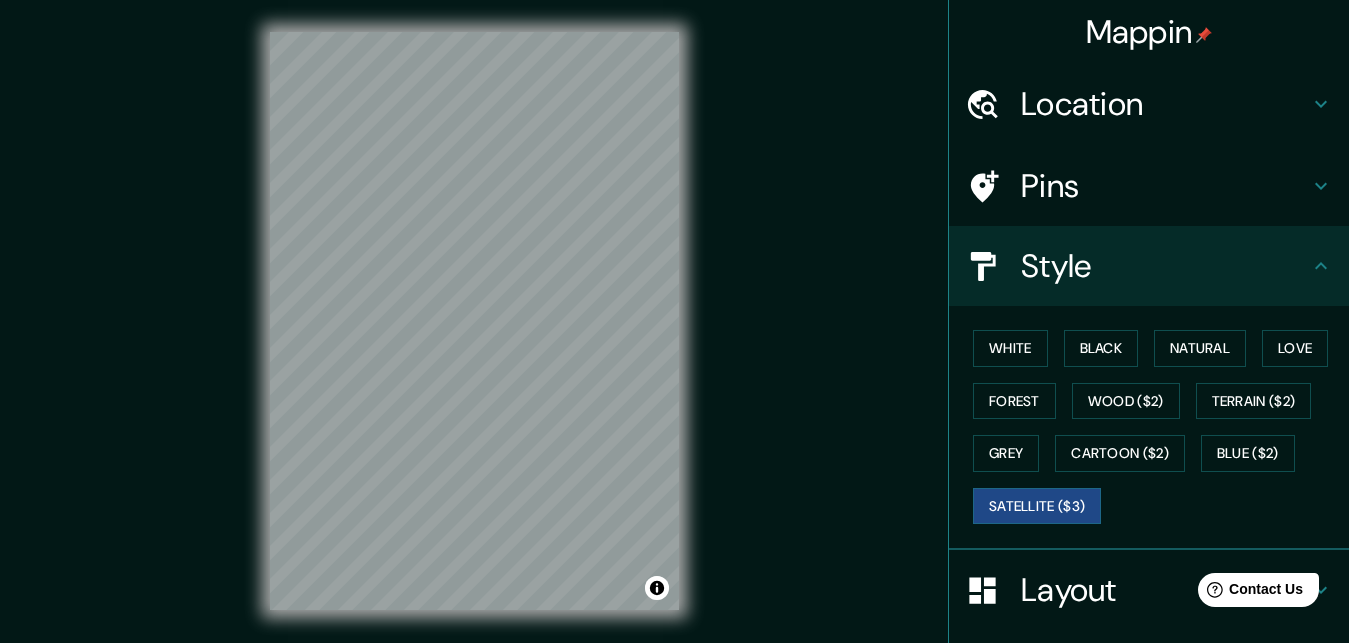 click on "© Mapbox   © OpenStreetMap   Improve this map   © Maxar" at bounding box center [474, 321] 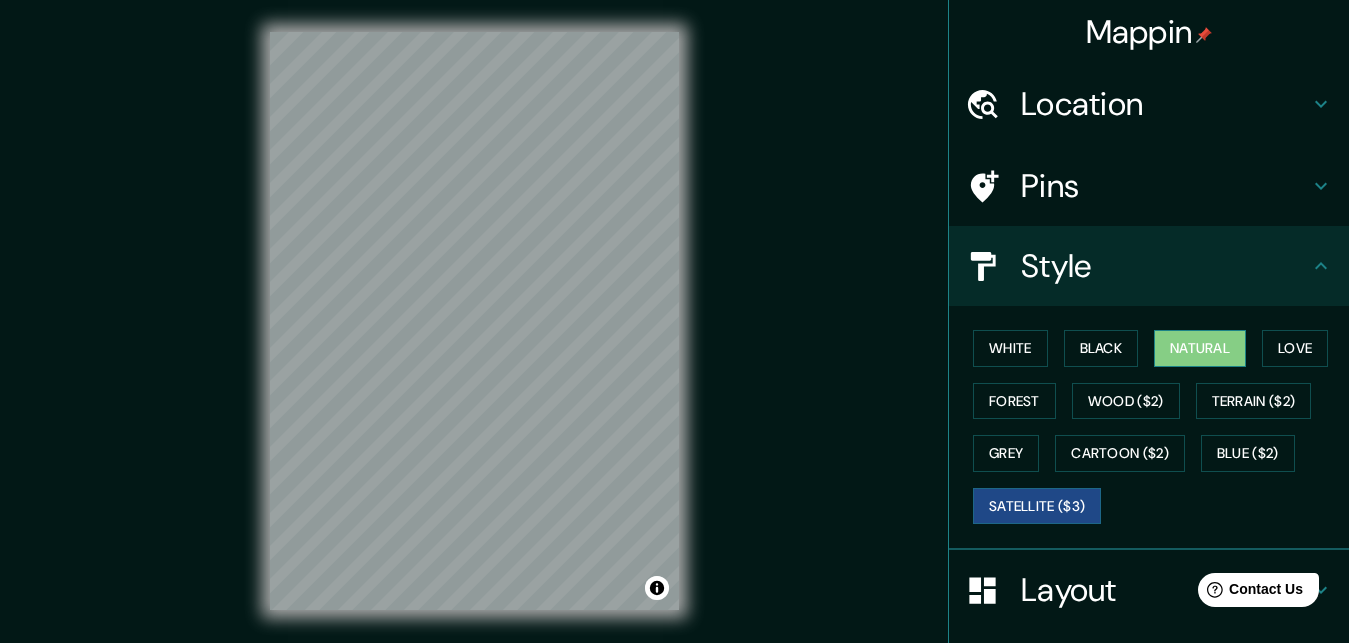 click on "Natural" at bounding box center (1200, 348) 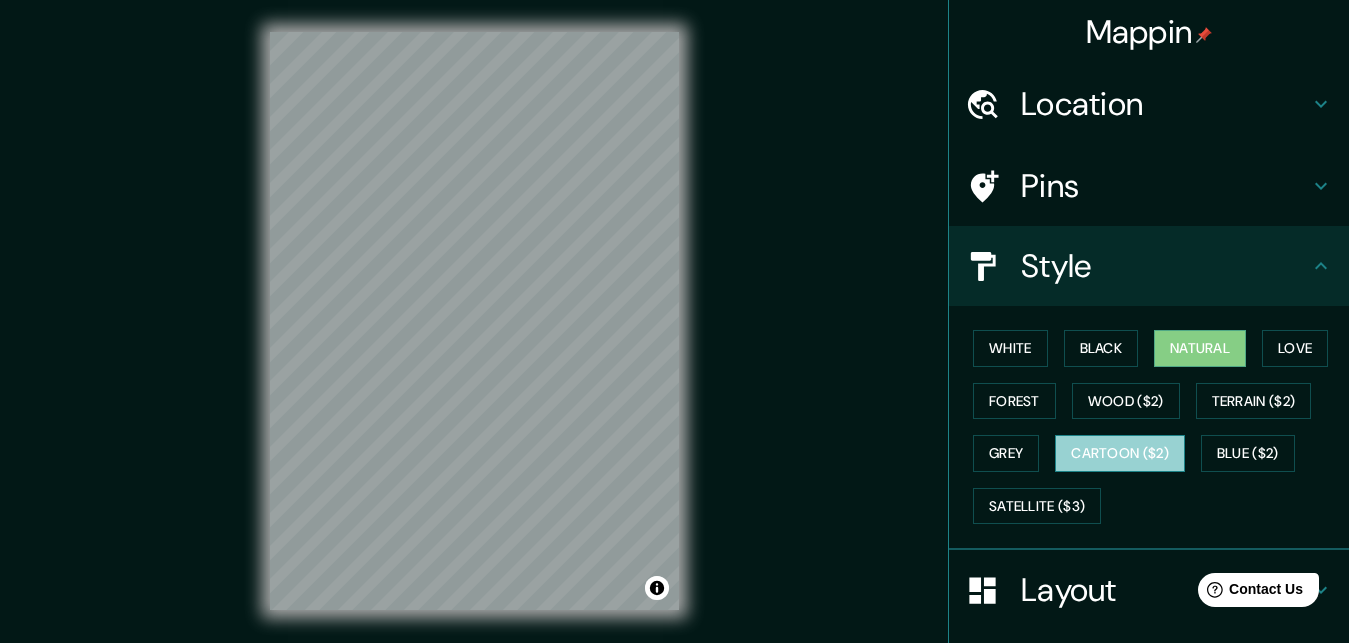 click on "Cartoon ($2)" at bounding box center [1120, 453] 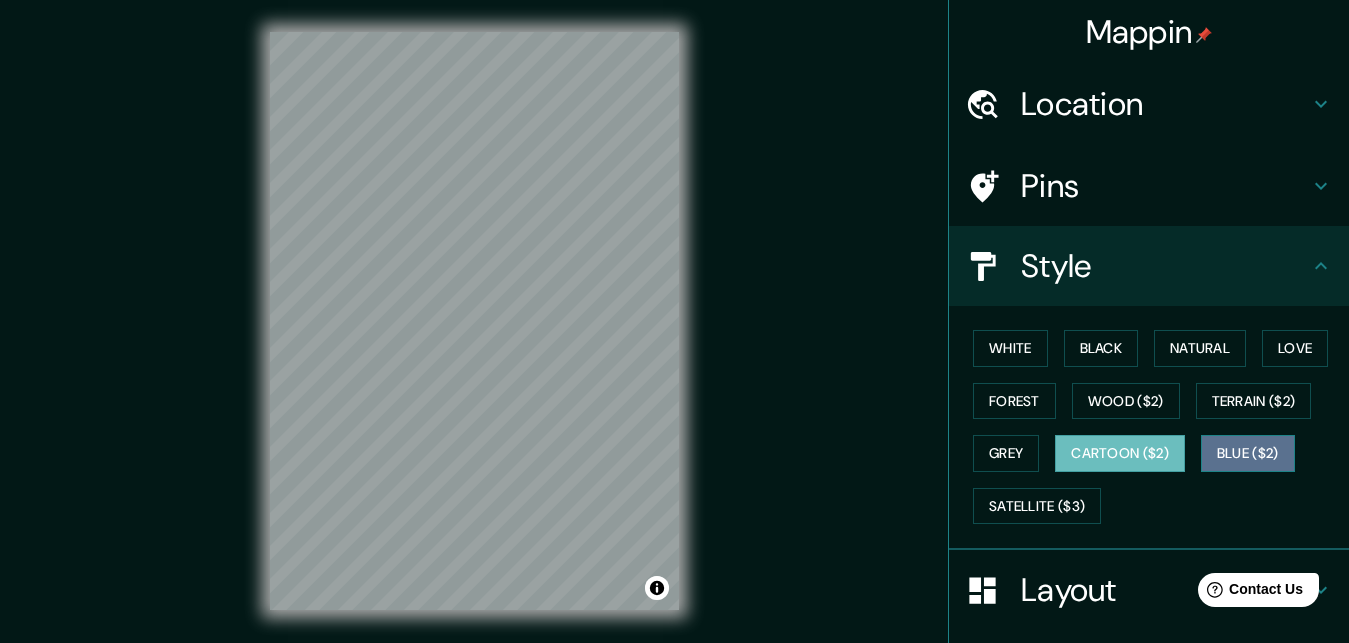 click on "Blue ($2)" at bounding box center [1248, 453] 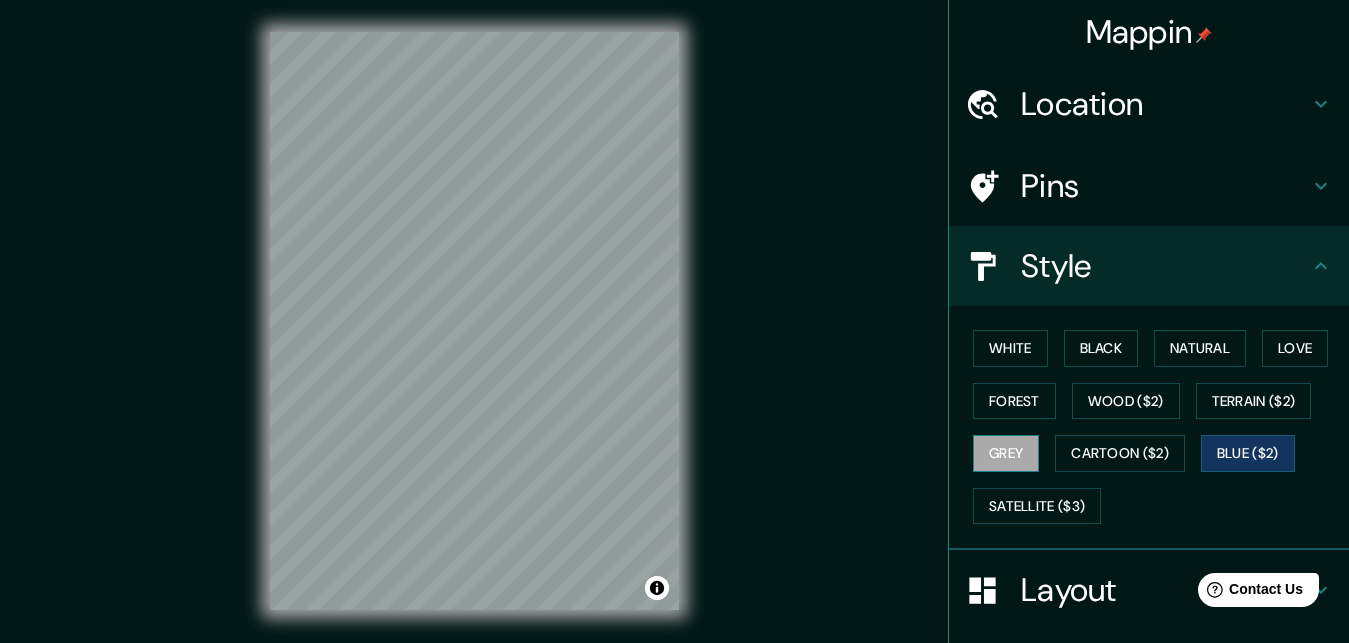 click on "Grey" at bounding box center (1006, 453) 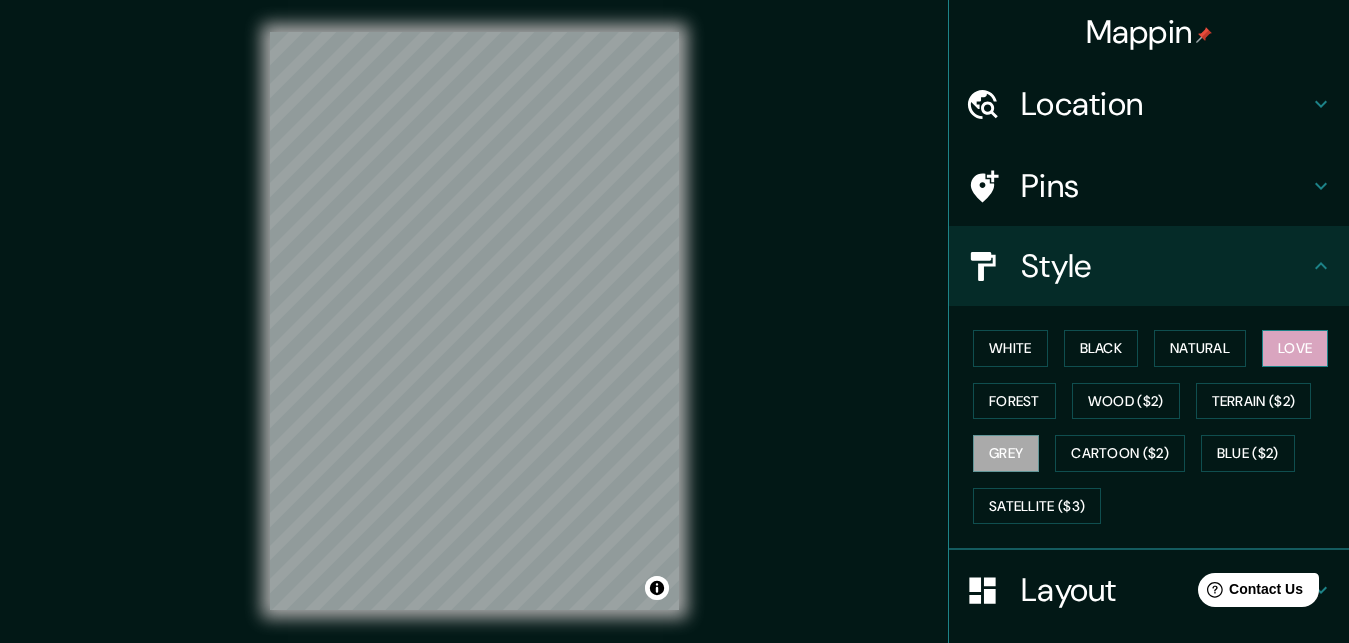 click on "Love" at bounding box center [1295, 348] 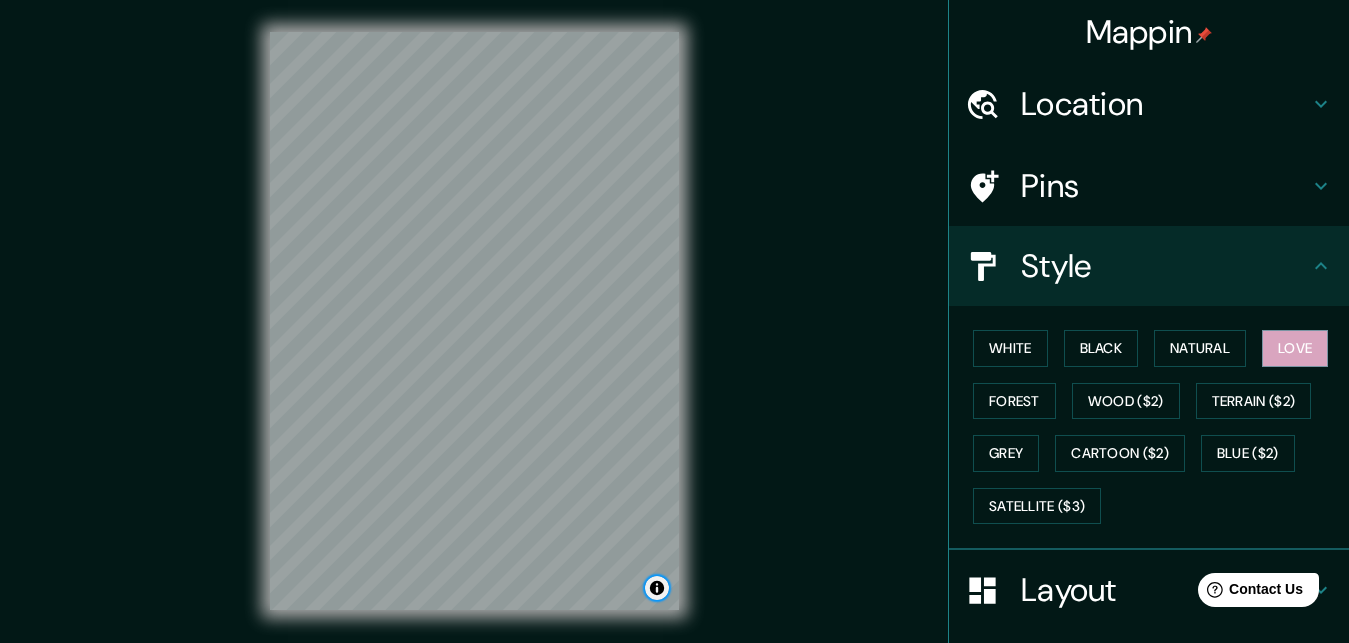 click at bounding box center (657, 588) 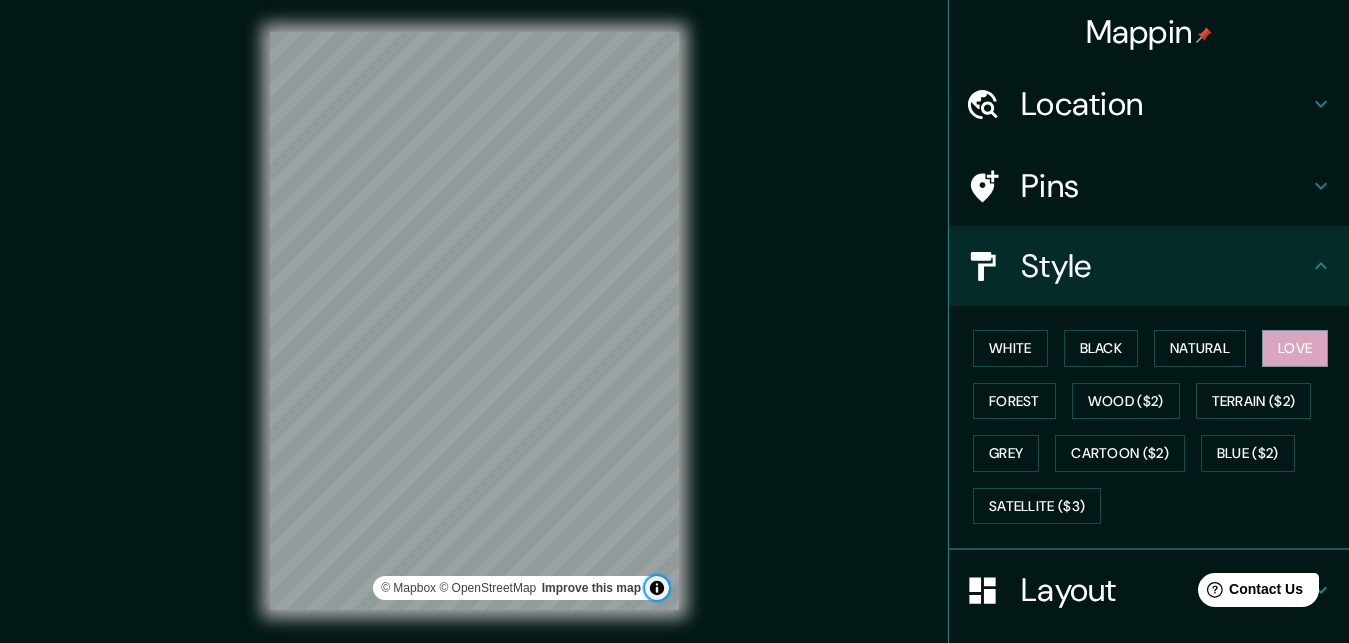 click at bounding box center (657, 588) 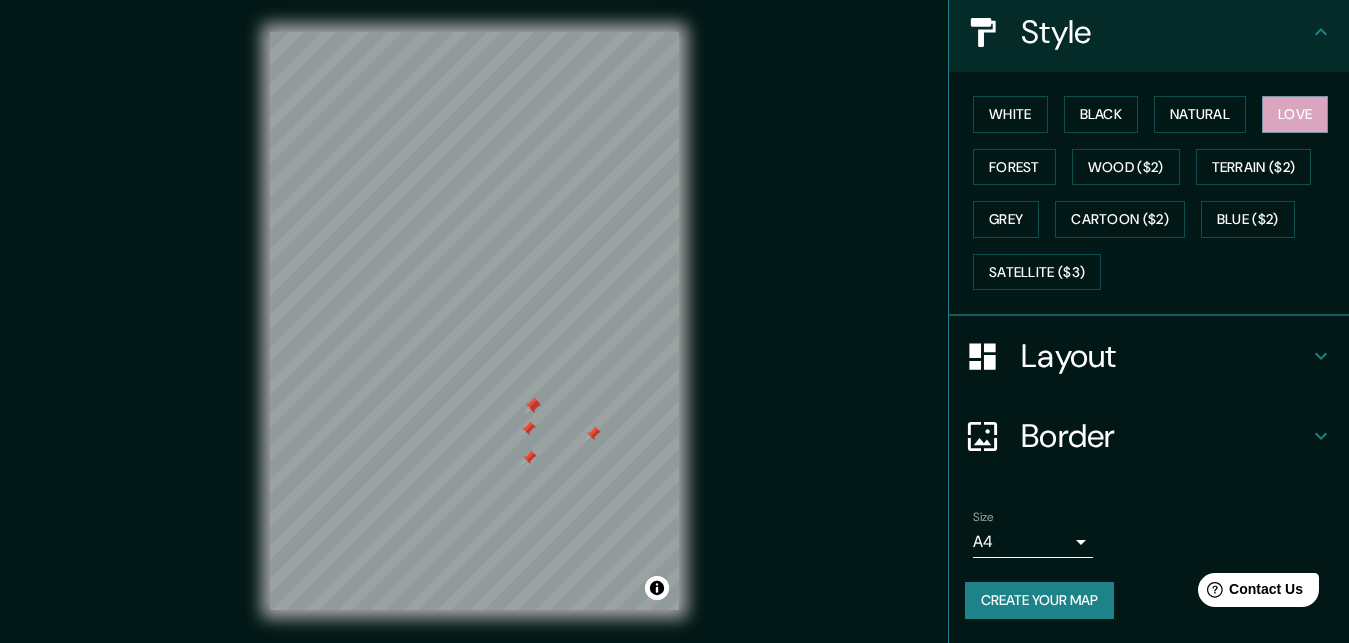 scroll, scrollTop: 251, scrollLeft: 0, axis: vertical 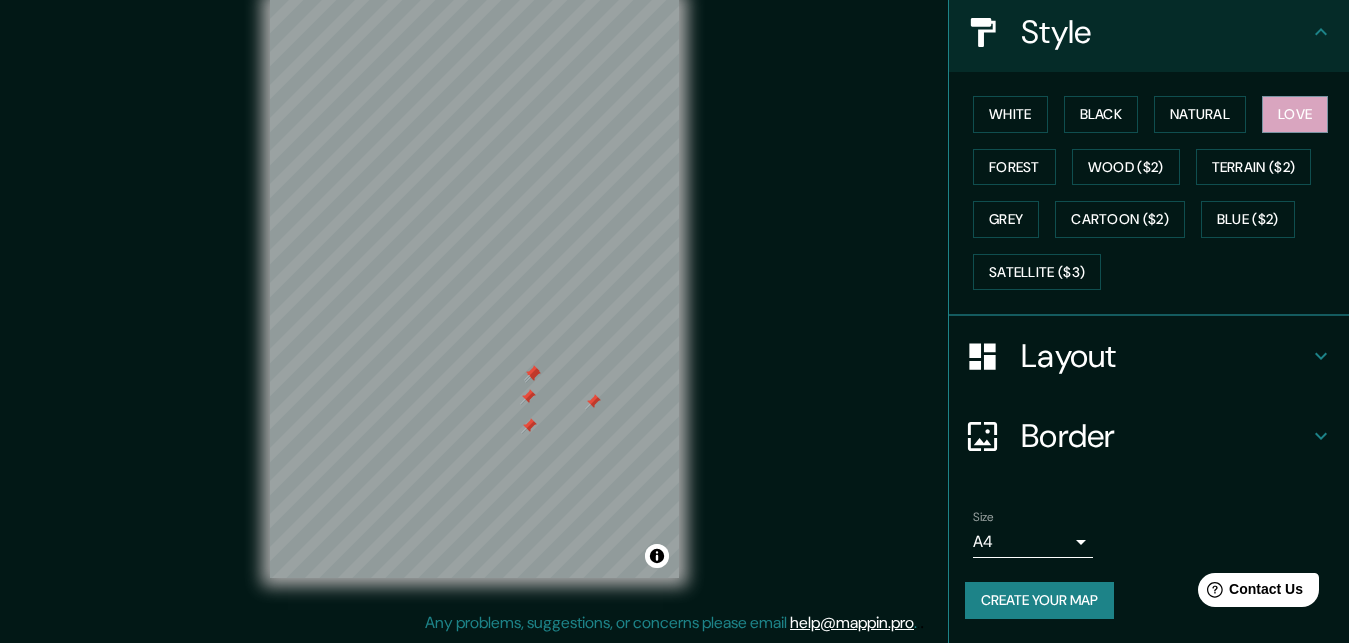 click on "Size A4 single Create your map" at bounding box center (1149, 568) 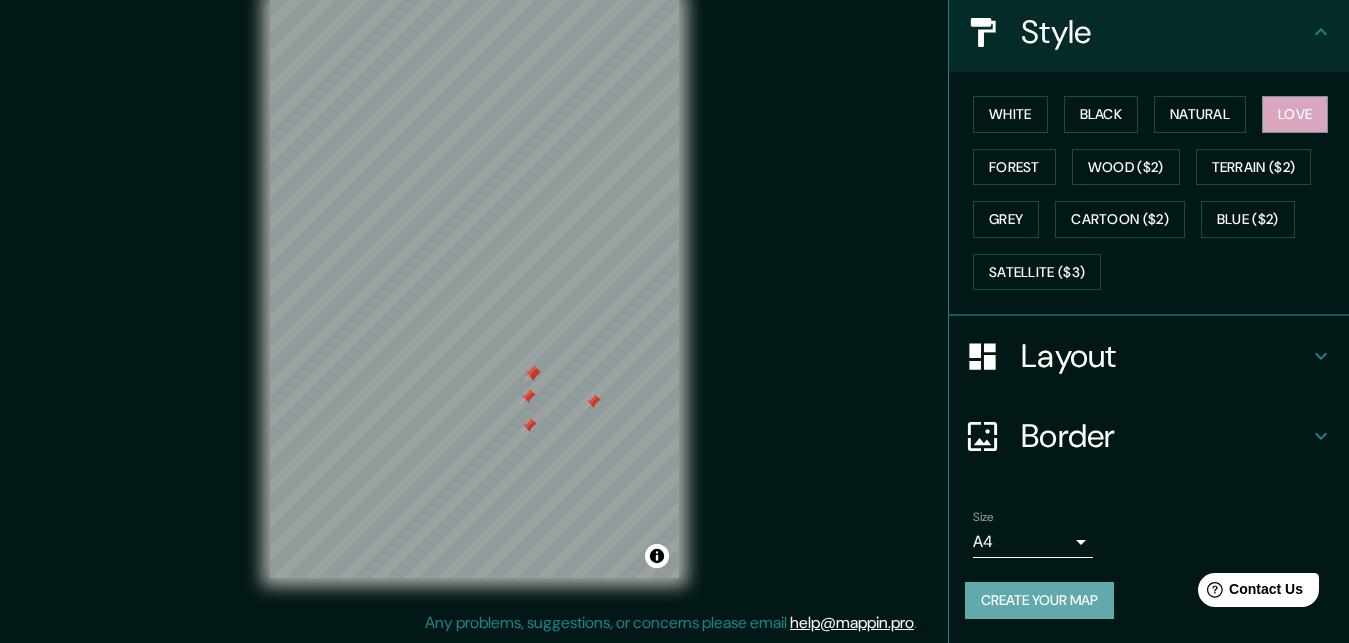 click on "Create your map" at bounding box center [1039, 600] 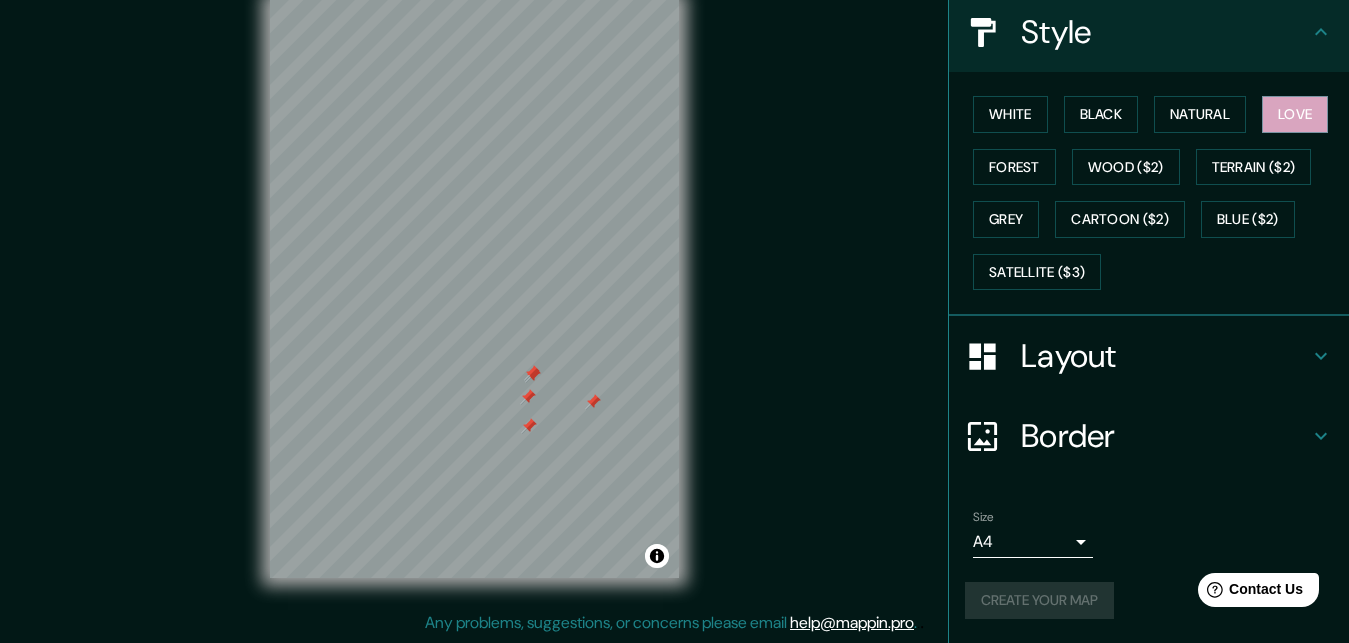 click on "Mappin Location [CITY] del Estero, Provincia de [CITY] del Estero, Argentina [CITY] del Estero  Provincia de [CITY] del Estero, Argentina Provincia de [CITY] del Estero  Argentina [CITY] Del Estero  [NEIGHBORHOOD], [REGION] de [CITY] [POSTAL_CODE], [COUNTRY] [CITY] Del Estero  [NEIGHBORHOOD], [REGION] de [CITY] [POSTAL_CODE], [COUNTRY] Calle [CITY] Del Estero  [POSTAL_CODE] [CITY], [REGION] de Murcia, España Pins Style White Black Natural Love Forest Wood ($2) Terrain ($2) Grey Cartoon ($2) Blue ($2) Satellite ($3) Layout Border Choose a border.  Hint : you can make layers of the frame opaque to create some cool effects. None Simple Transparent Fancy Size A4 single Create your map © Mapbox   © OpenStreetMap   Improve this map Any problems, suggestions, or concerns please email    help@mappin.pro . . ." at bounding box center (674, 289) 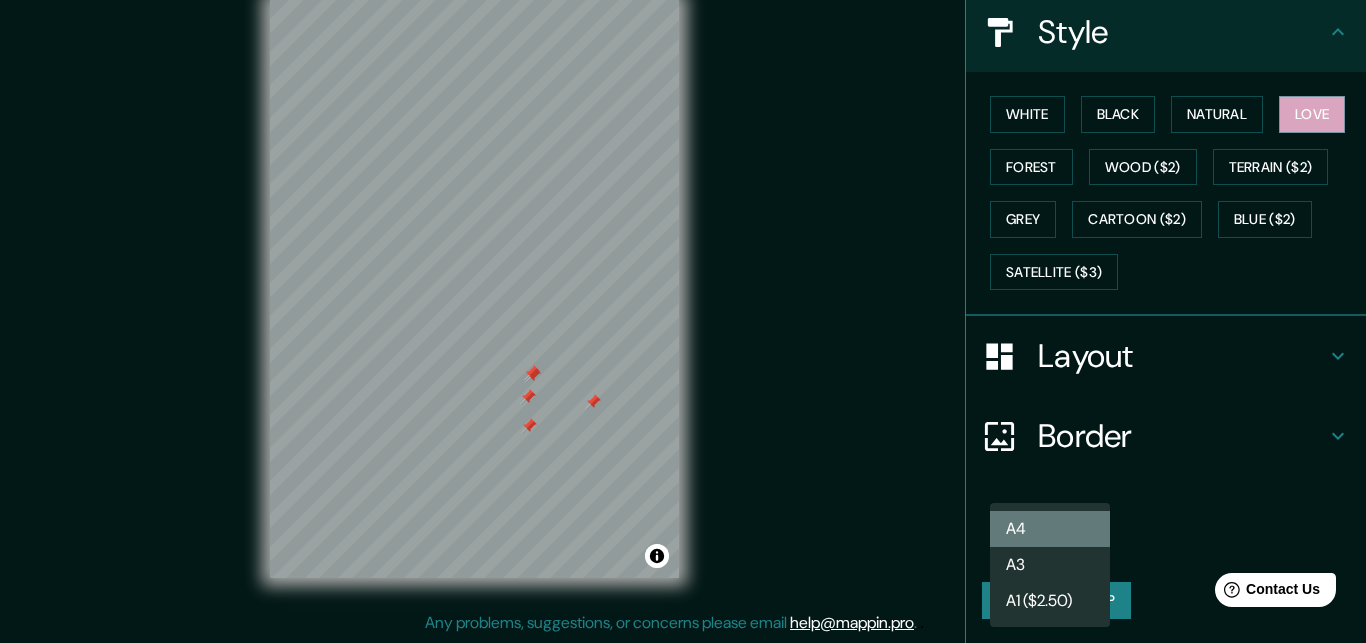 click on "A4" at bounding box center (1050, 529) 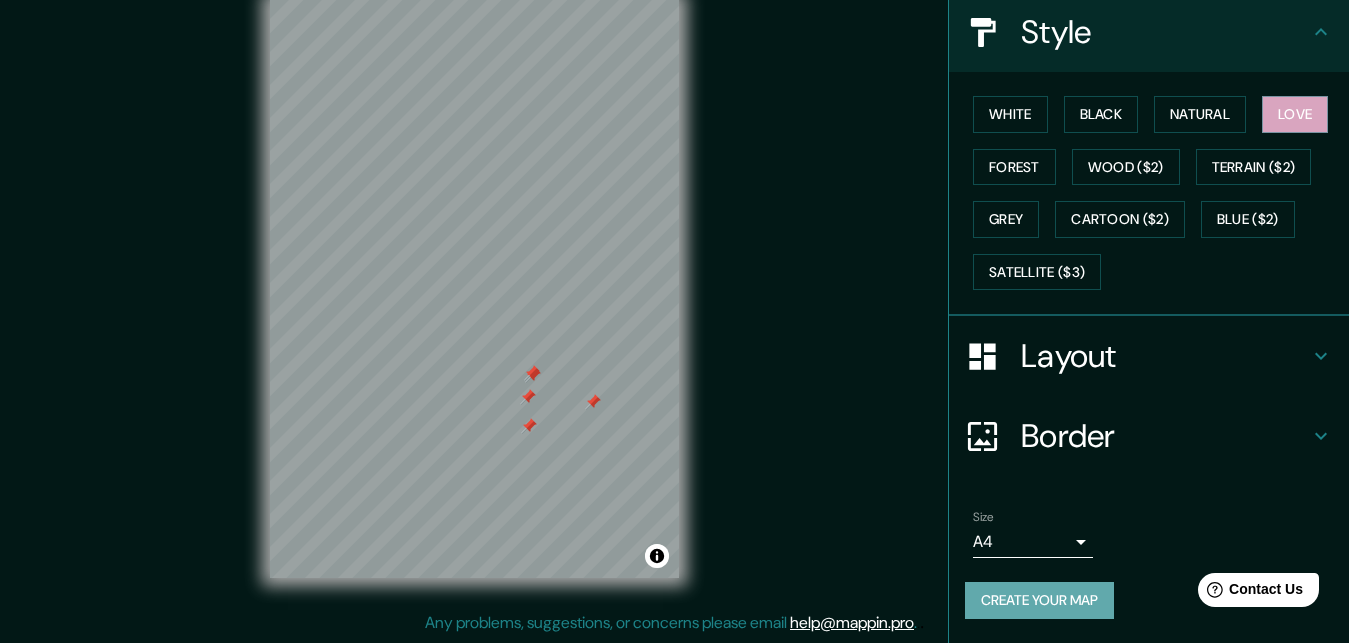 click on "Create your map" at bounding box center (1039, 600) 